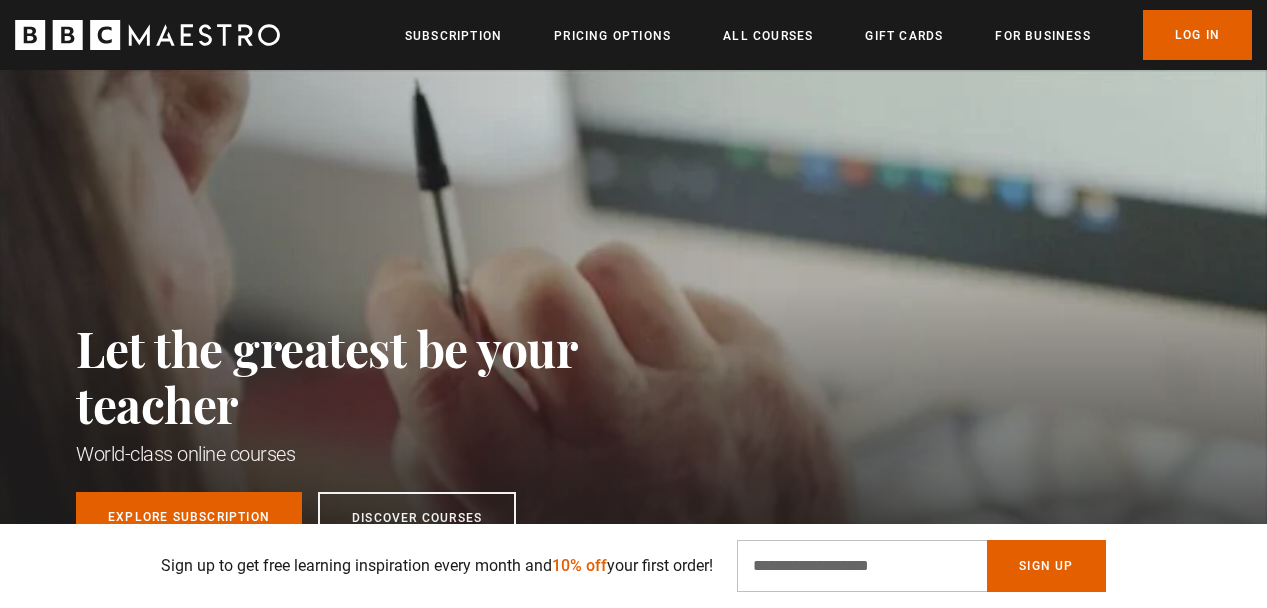 scroll, scrollTop: 573, scrollLeft: 0, axis: vertical 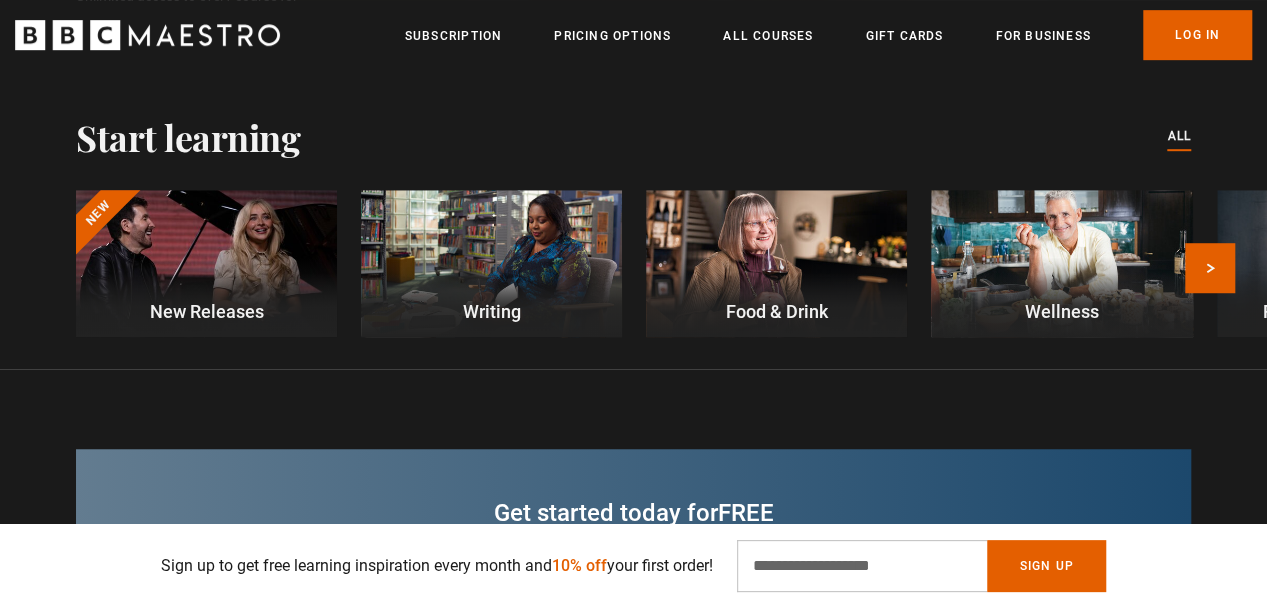 click on "Wellness" at bounding box center [1061, 311] 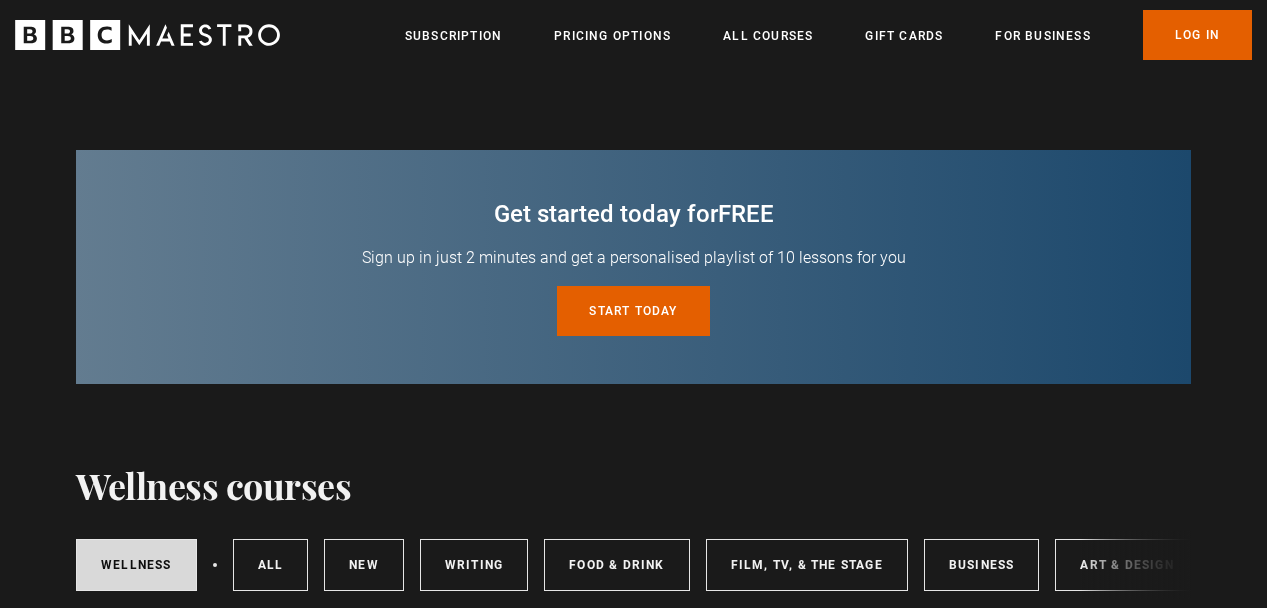 scroll, scrollTop: 0, scrollLeft: 0, axis: both 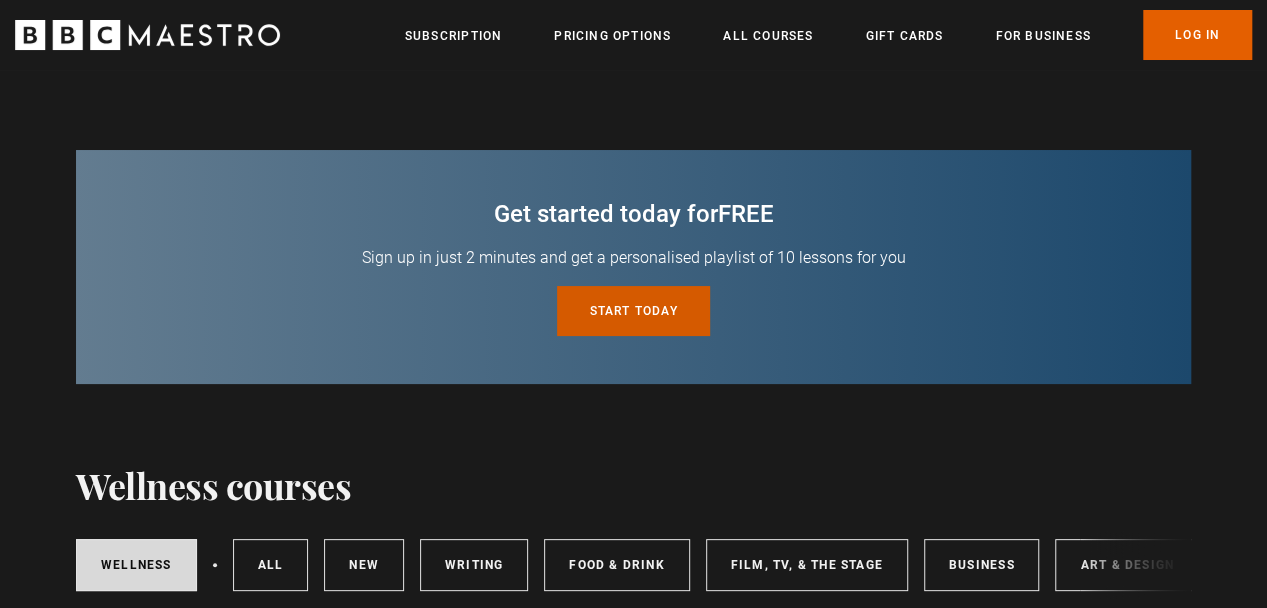 click on "Start today  for free" at bounding box center [633, 311] 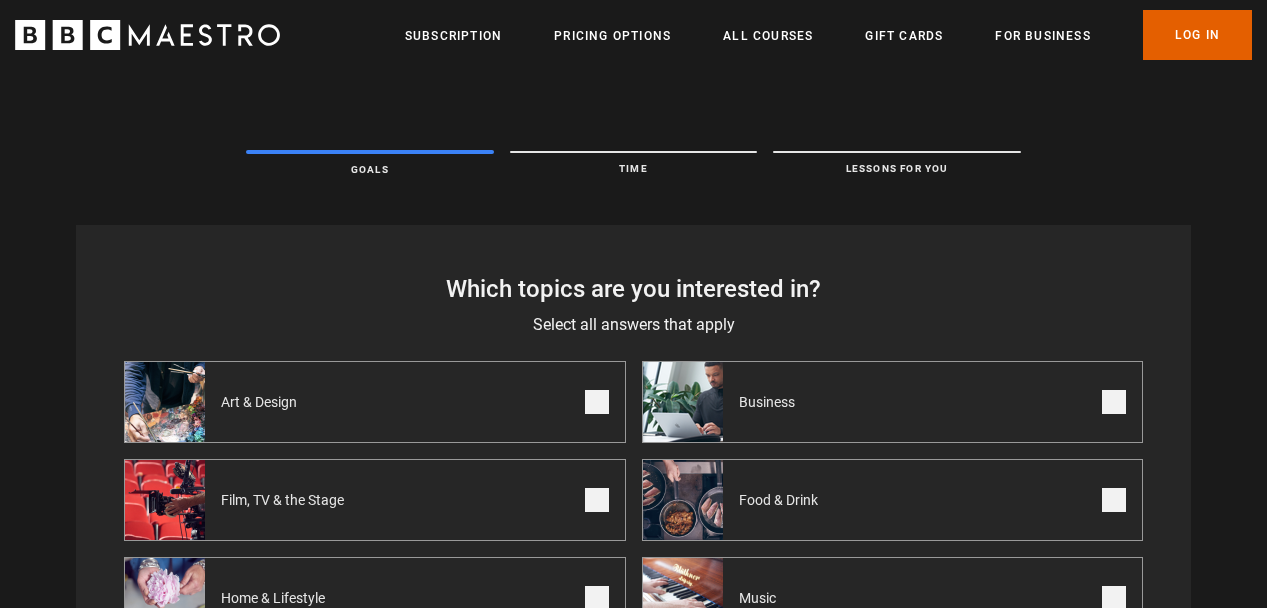 scroll, scrollTop: 0, scrollLeft: 0, axis: both 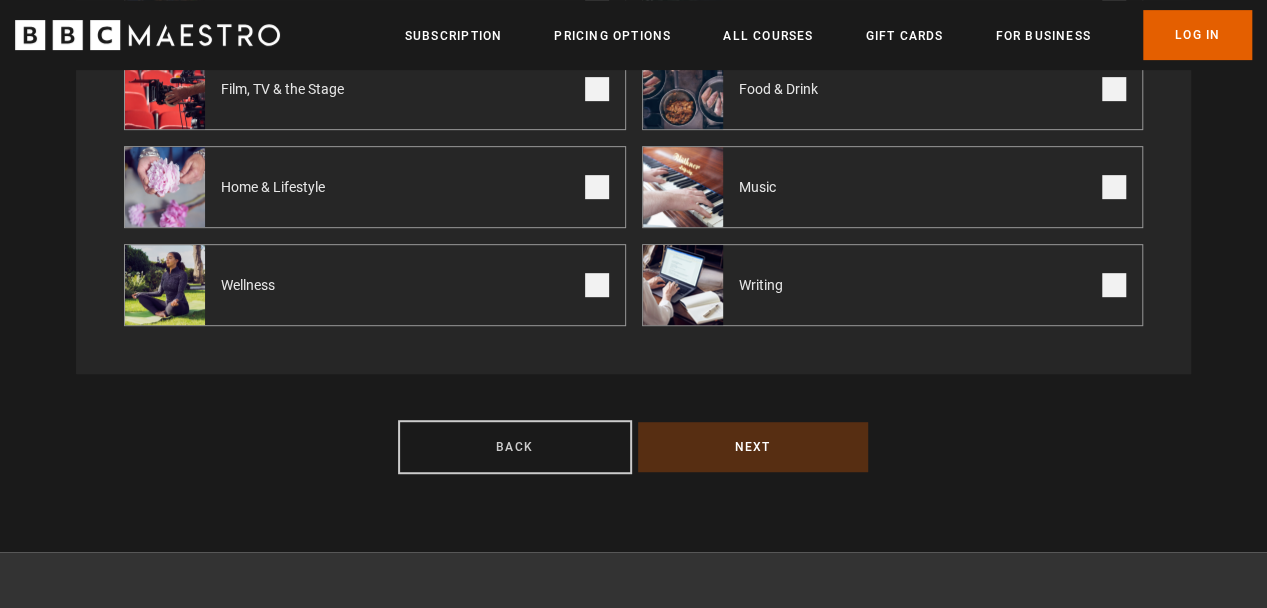 click on "Back" at bounding box center (515, 447) 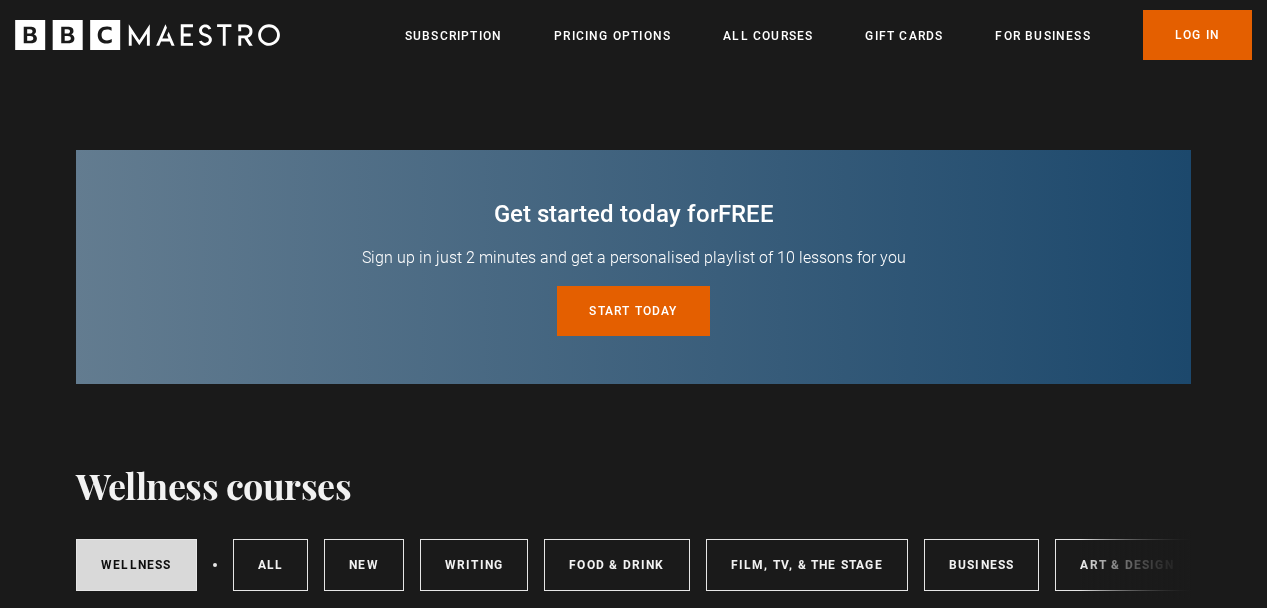 scroll, scrollTop: 0, scrollLeft: 0, axis: both 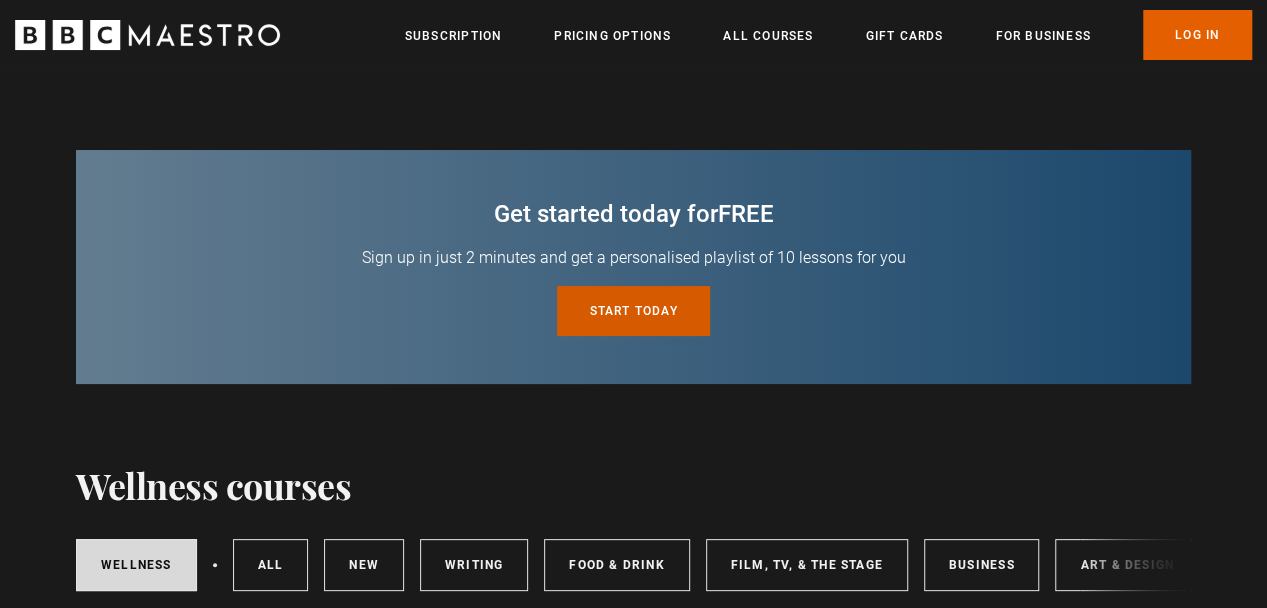 click on "Start today  for free" at bounding box center (633, 311) 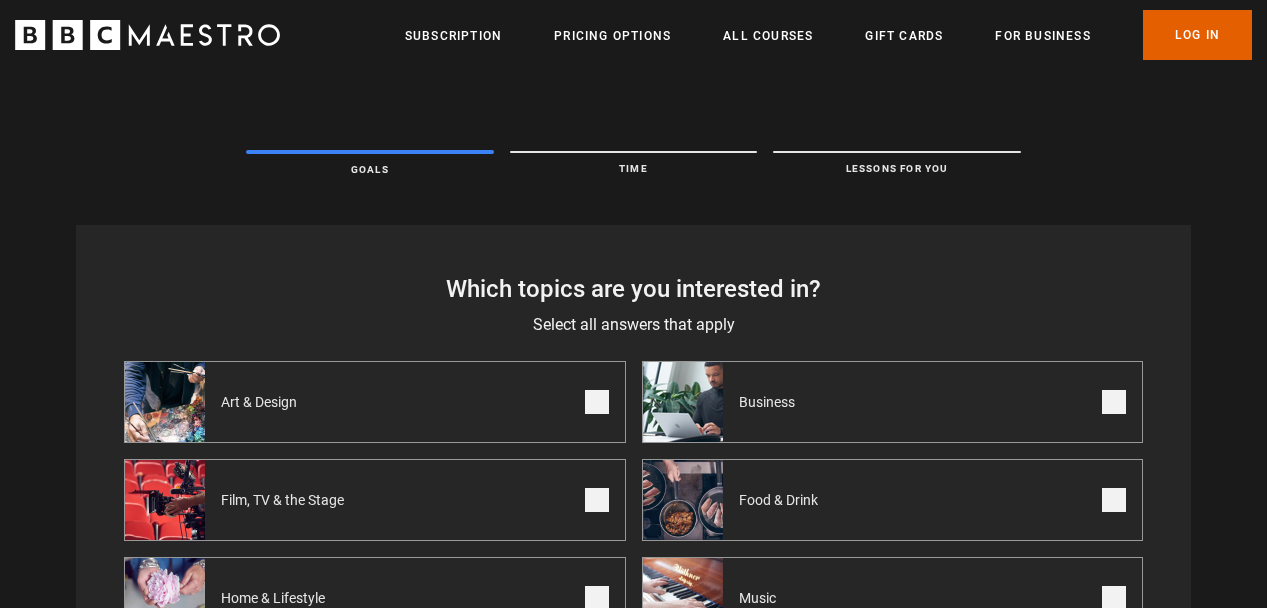 scroll, scrollTop: 136, scrollLeft: 0, axis: vertical 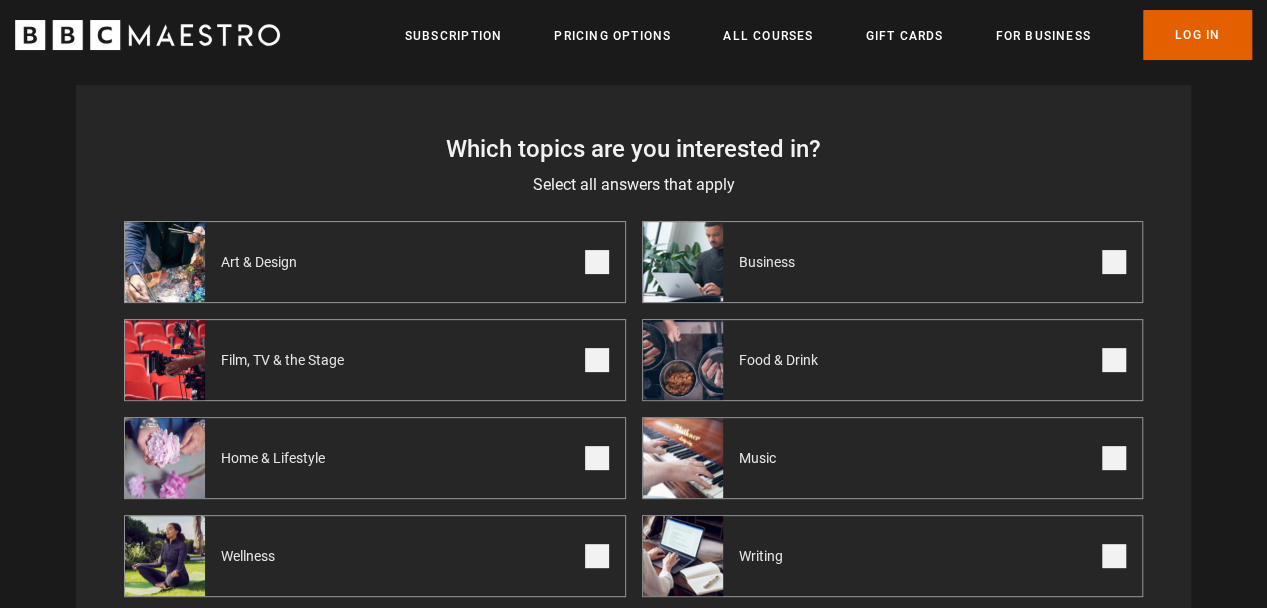 click at bounding box center (1114, 360) 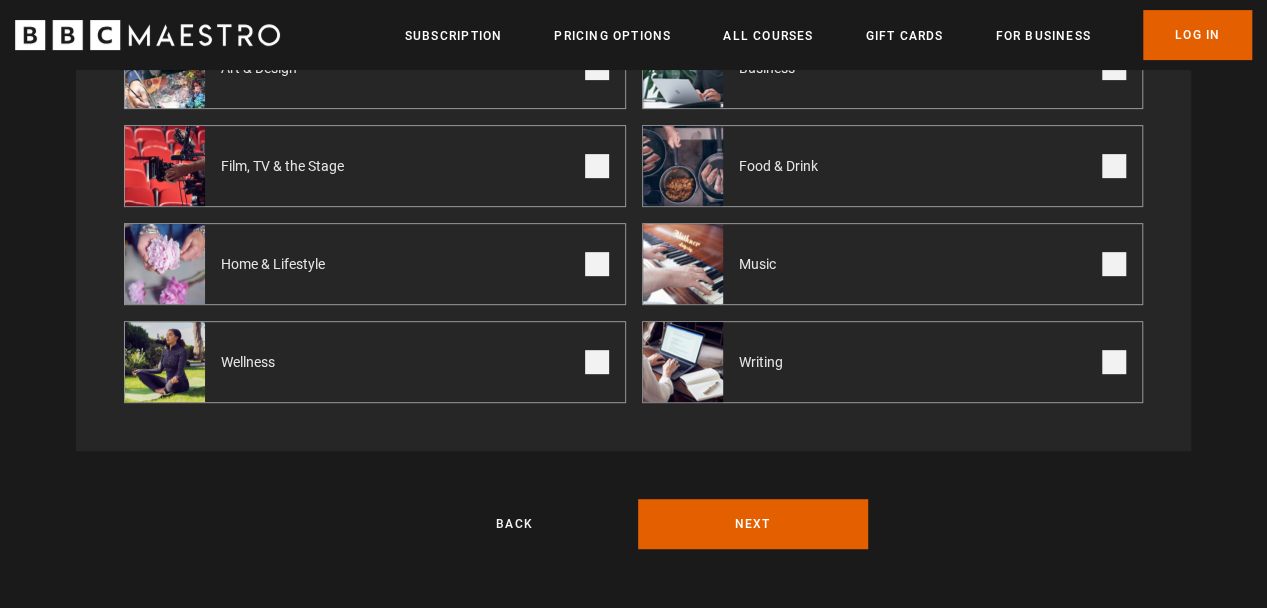 scroll, scrollTop: 346, scrollLeft: 0, axis: vertical 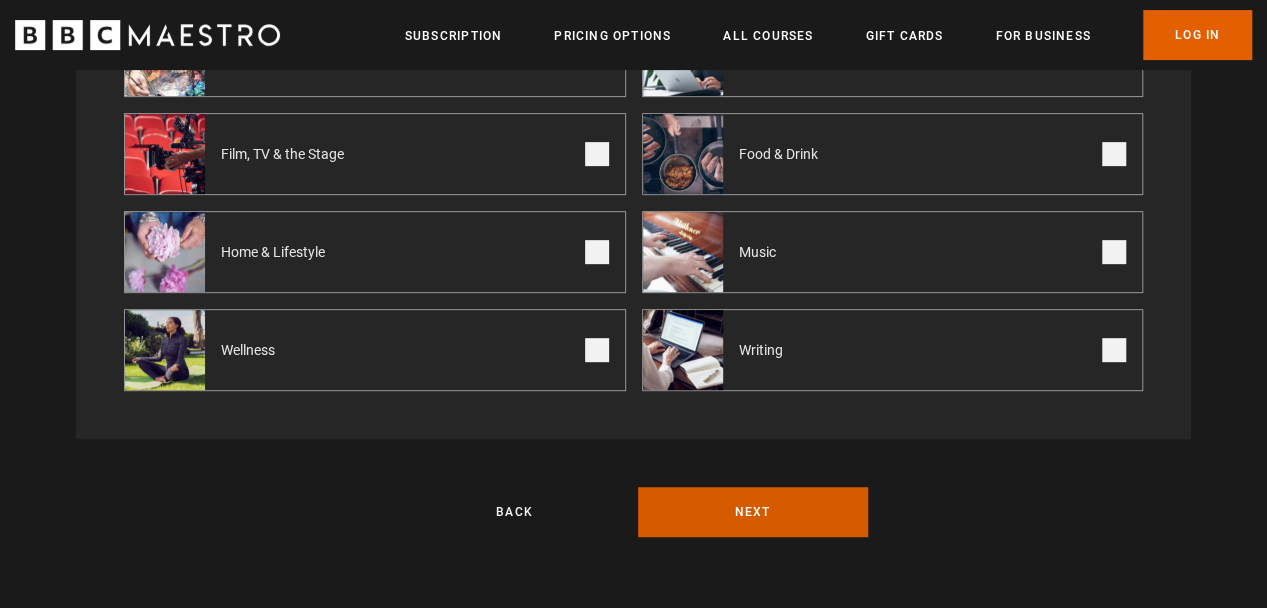click on "Next" at bounding box center [753, 512] 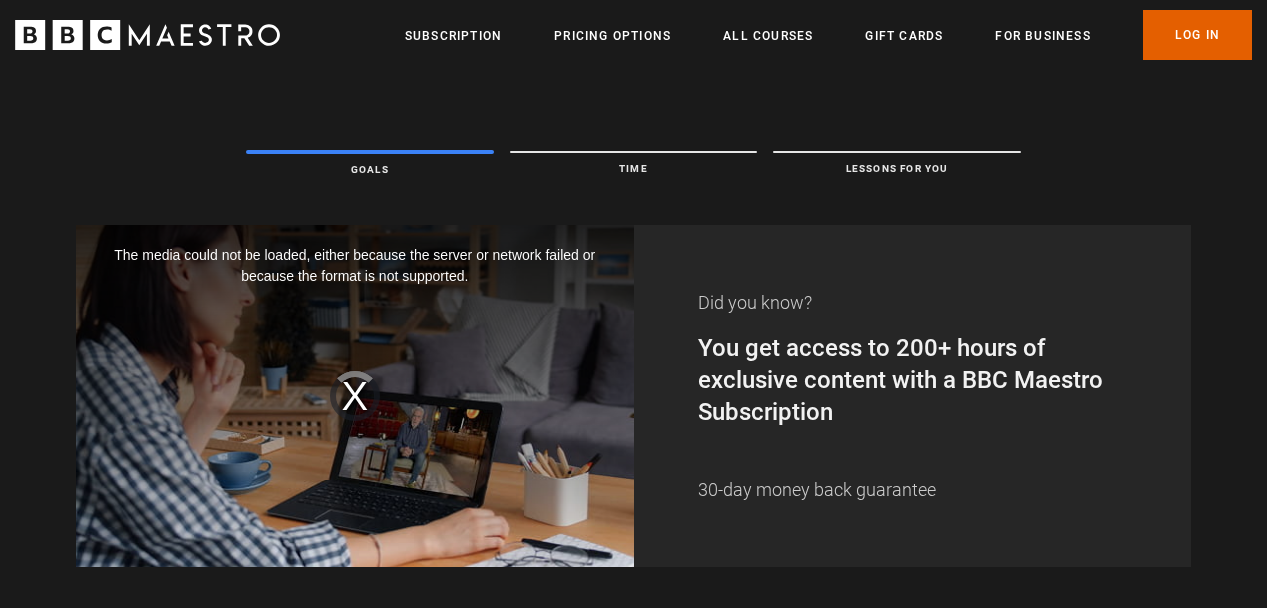 scroll, scrollTop: 0, scrollLeft: 0, axis: both 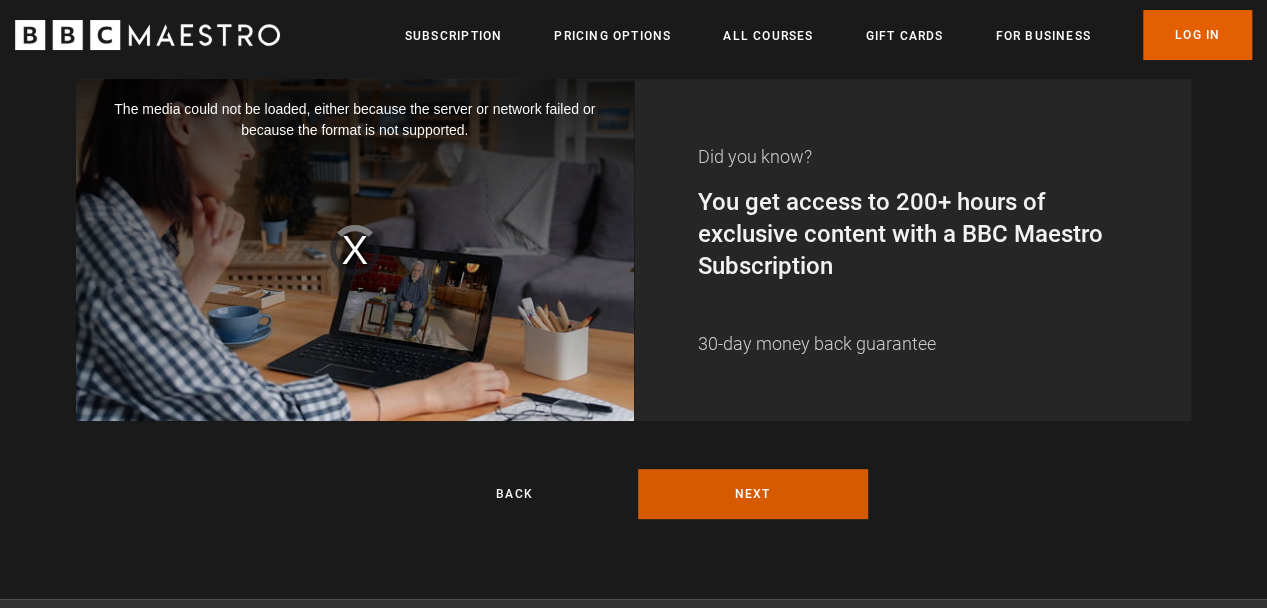 click on "Next" at bounding box center (753, 494) 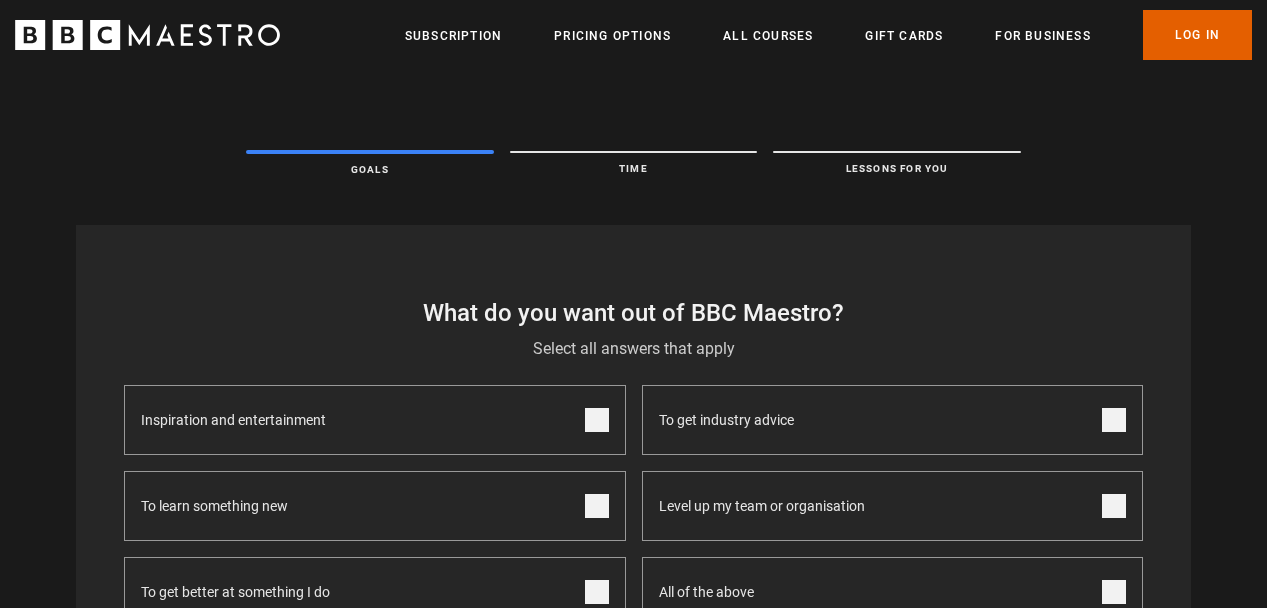 scroll, scrollTop: 0, scrollLeft: 0, axis: both 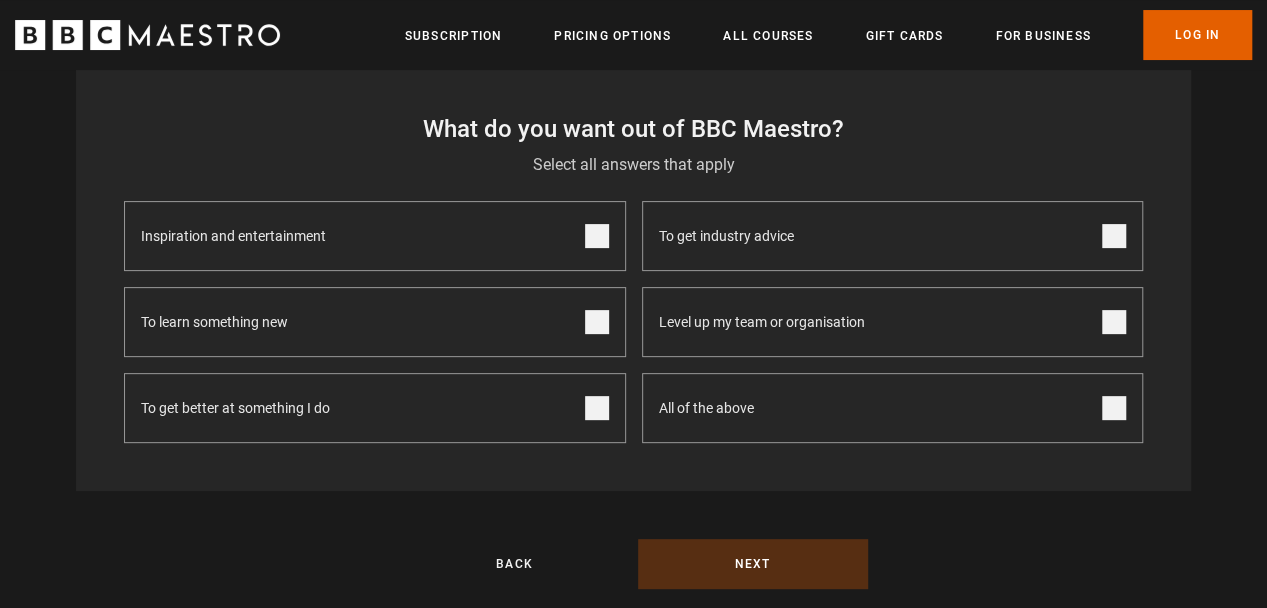 click on "To learn something new" at bounding box center [375, 322] 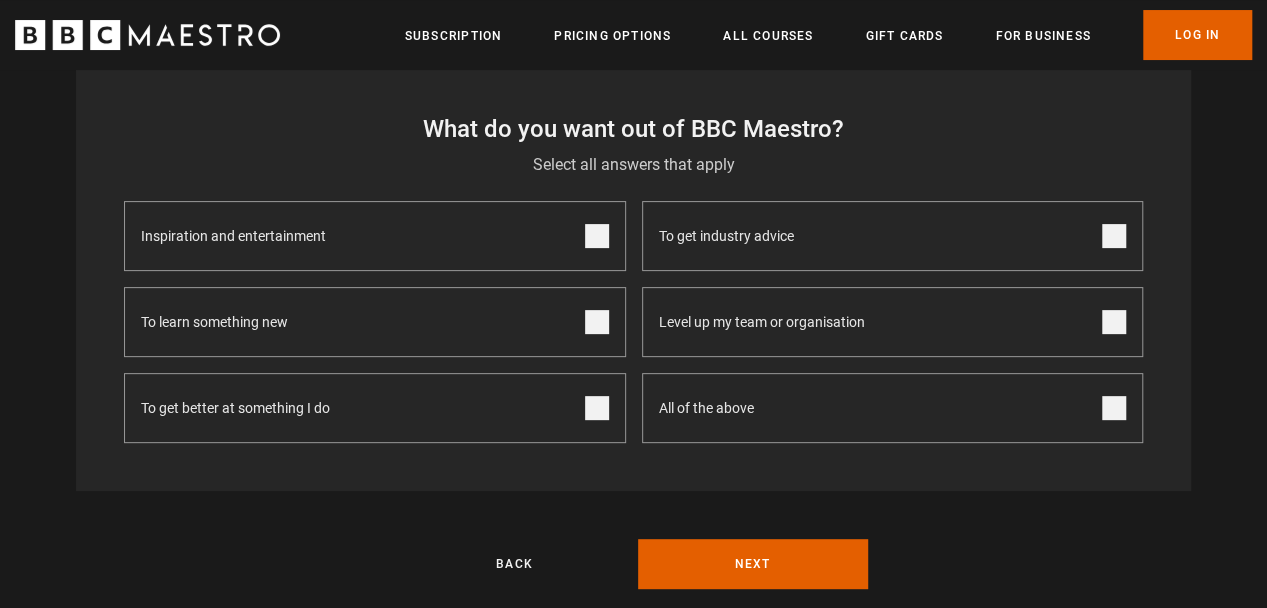 click at bounding box center [597, 236] 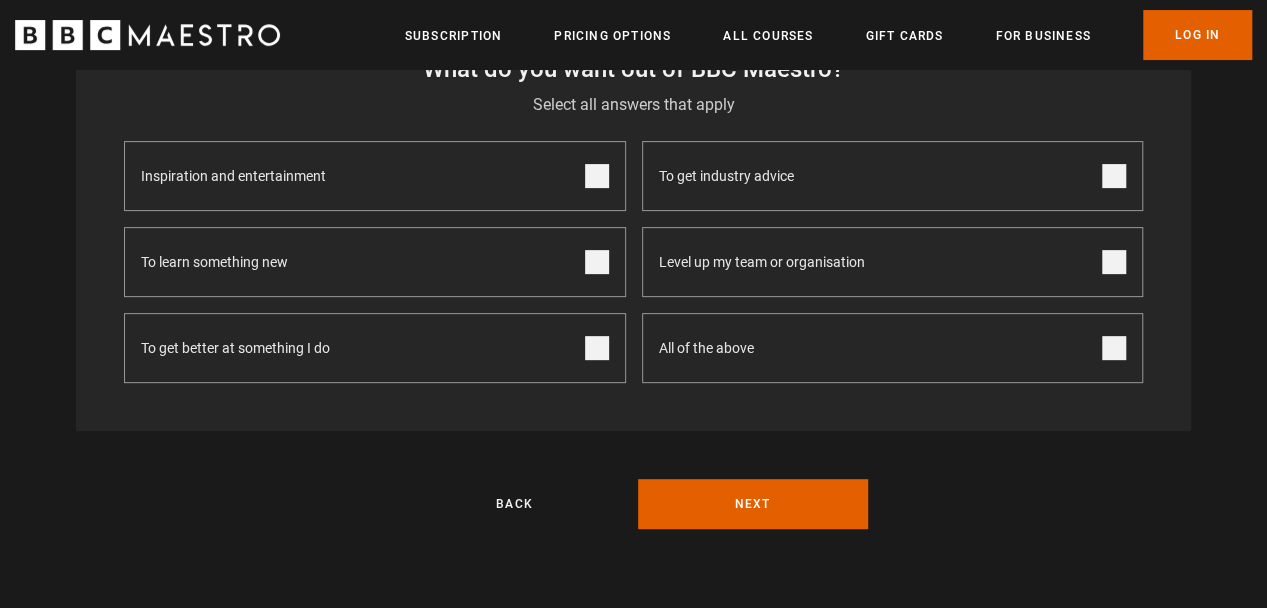 scroll, scrollTop: 254, scrollLeft: 0, axis: vertical 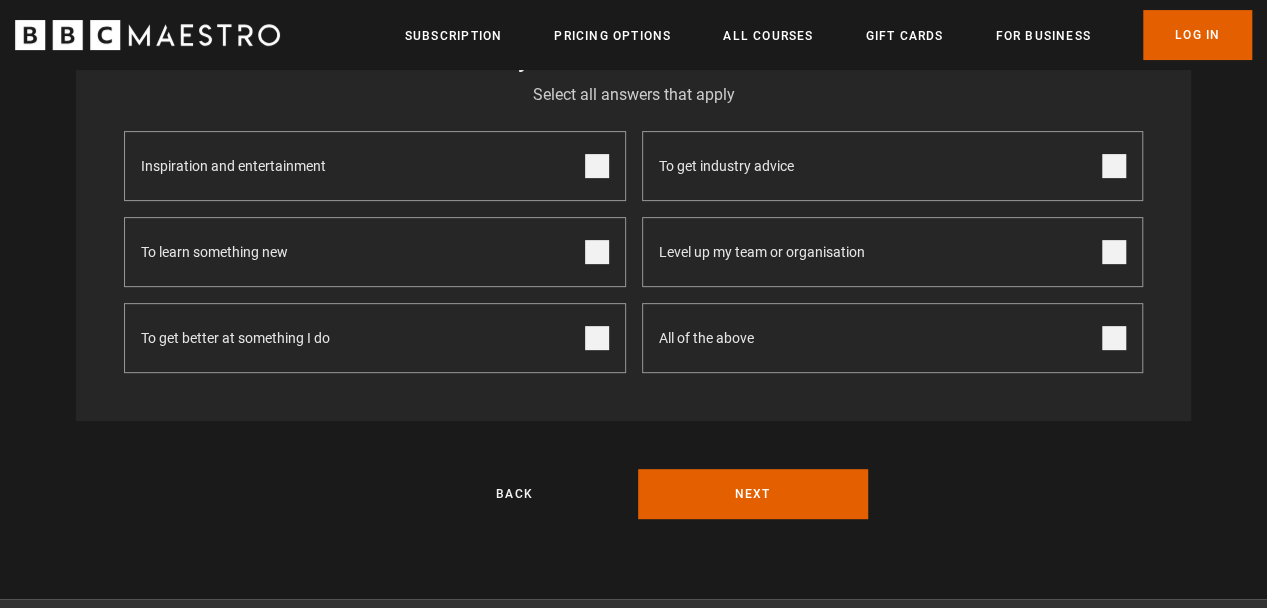 click at bounding box center (597, 338) 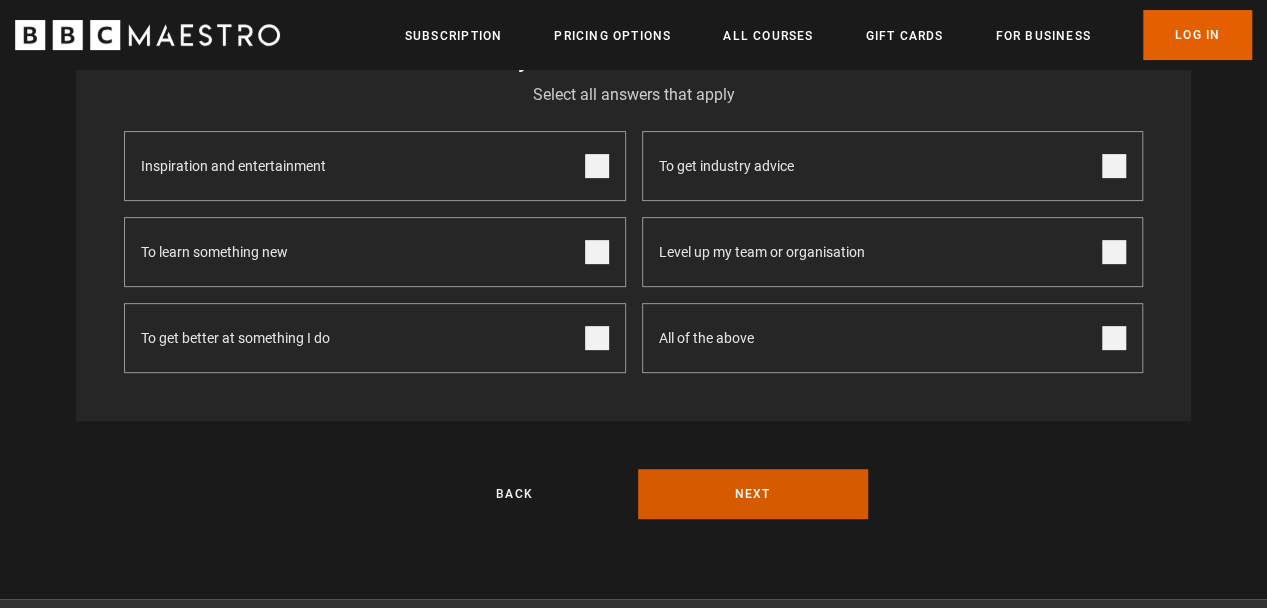 click on "Next" at bounding box center (753, 494) 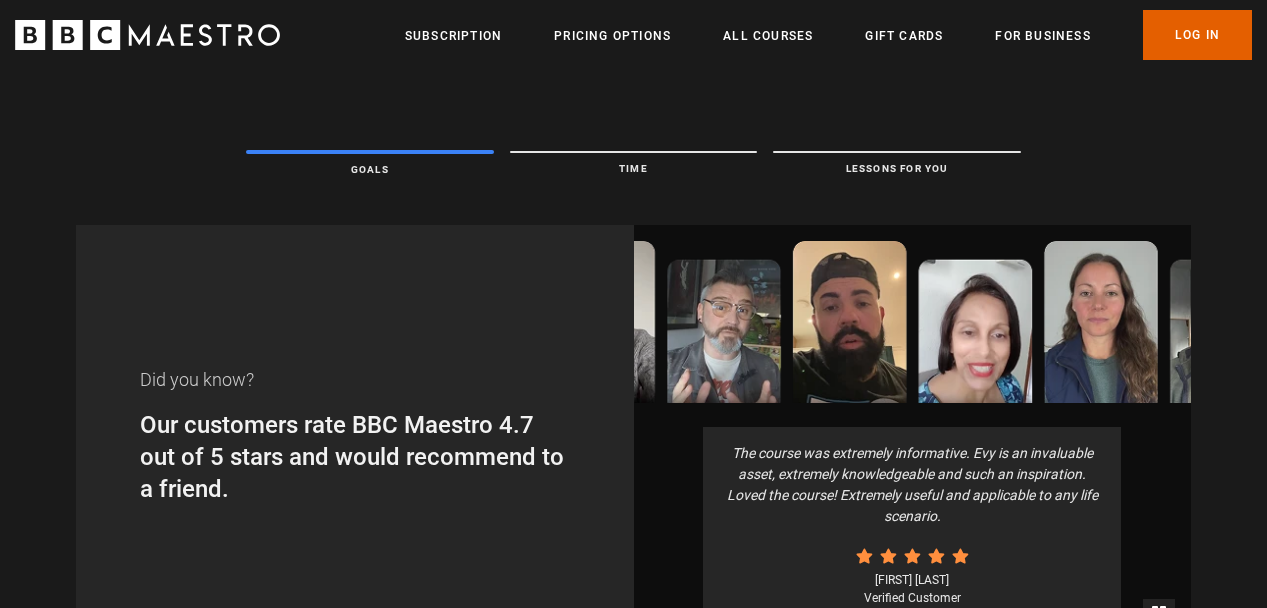 scroll, scrollTop: 0, scrollLeft: 0, axis: both 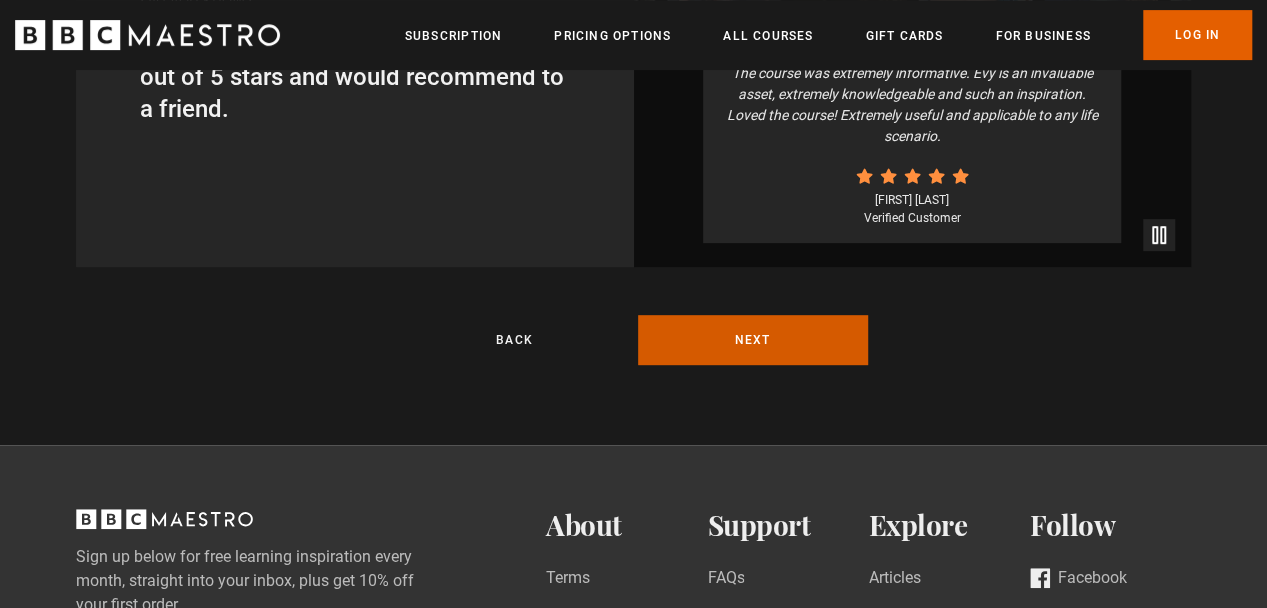click on "Next" at bounding box center [753, 340] 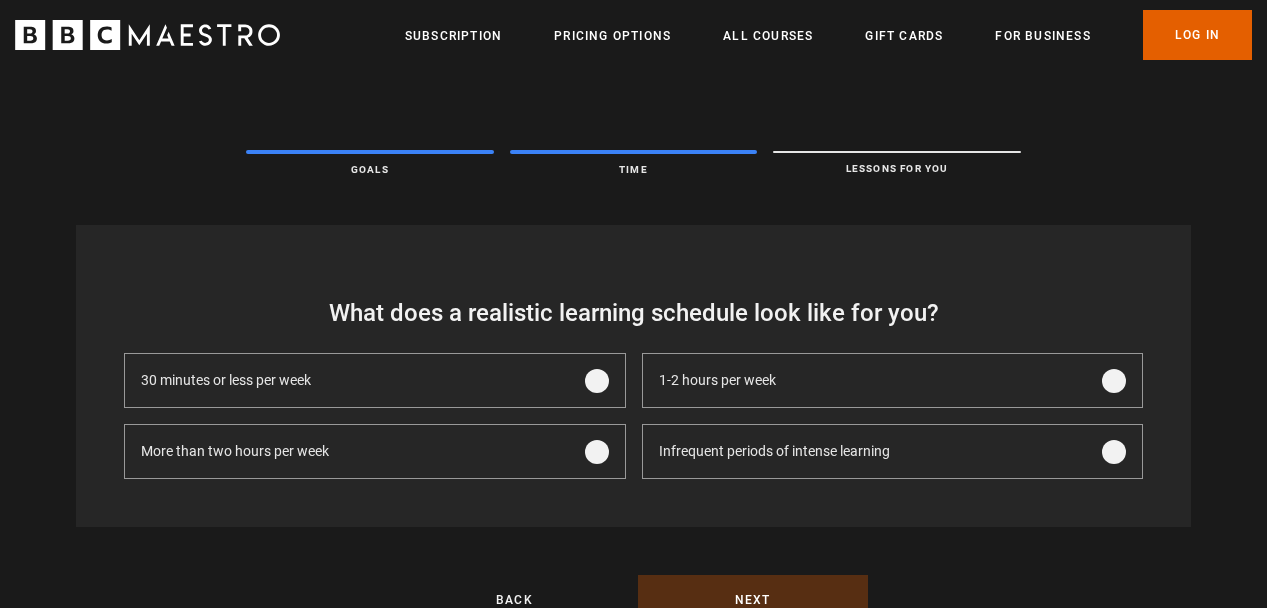 scroll, scrollTop: 0, scrollLeft: 0, axis: both 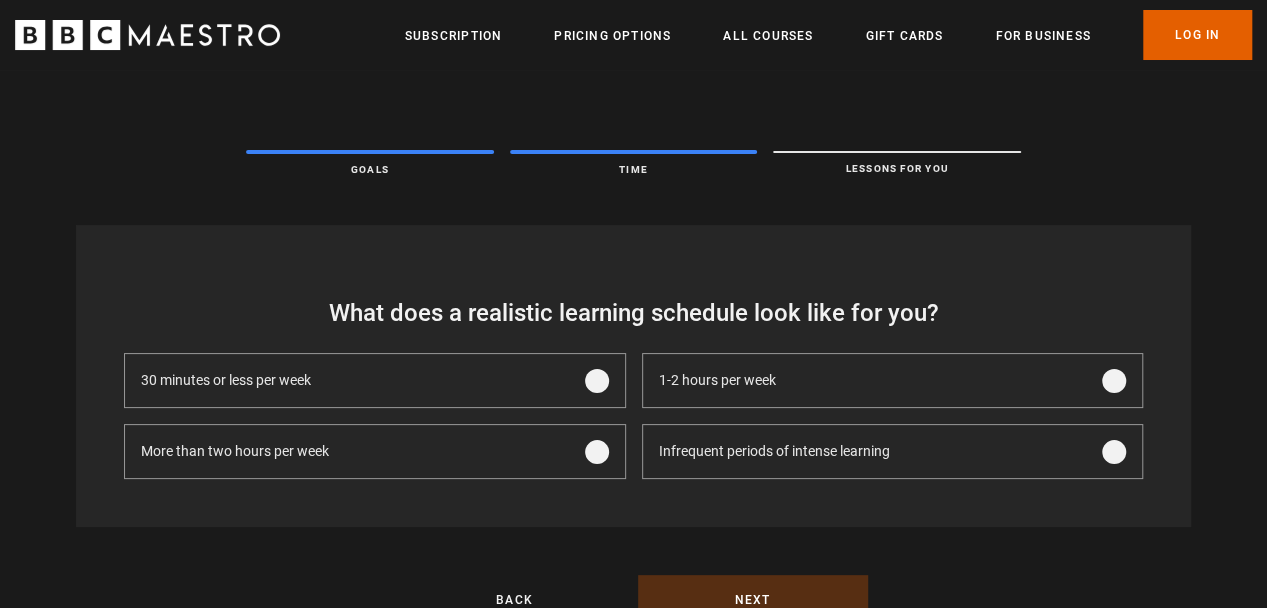 click at bounding box center [597, 381] 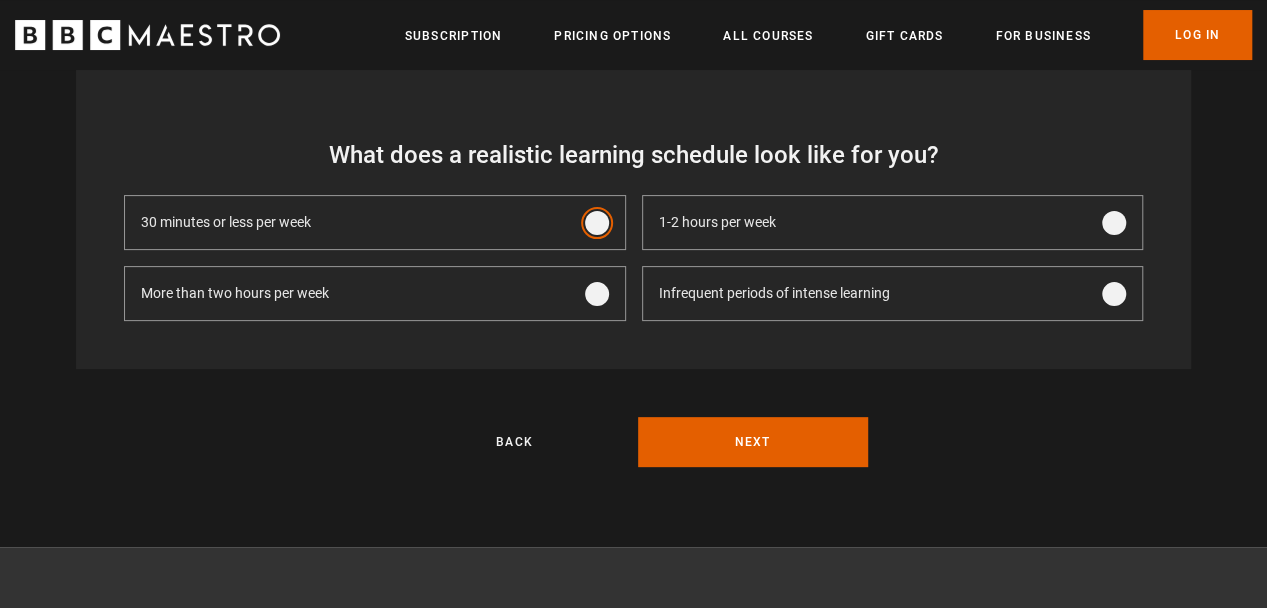 scroll, scrollTop: 161, scrollLeft: 0, axis: vertical 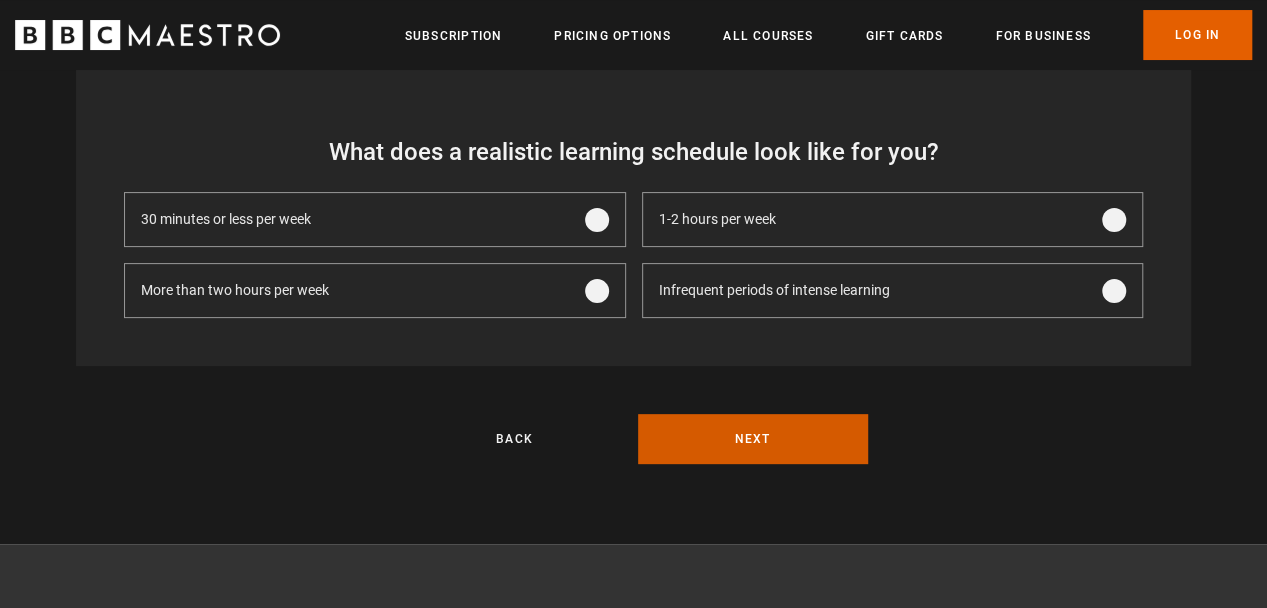 click on "Next" at bounding box center (753, 439) 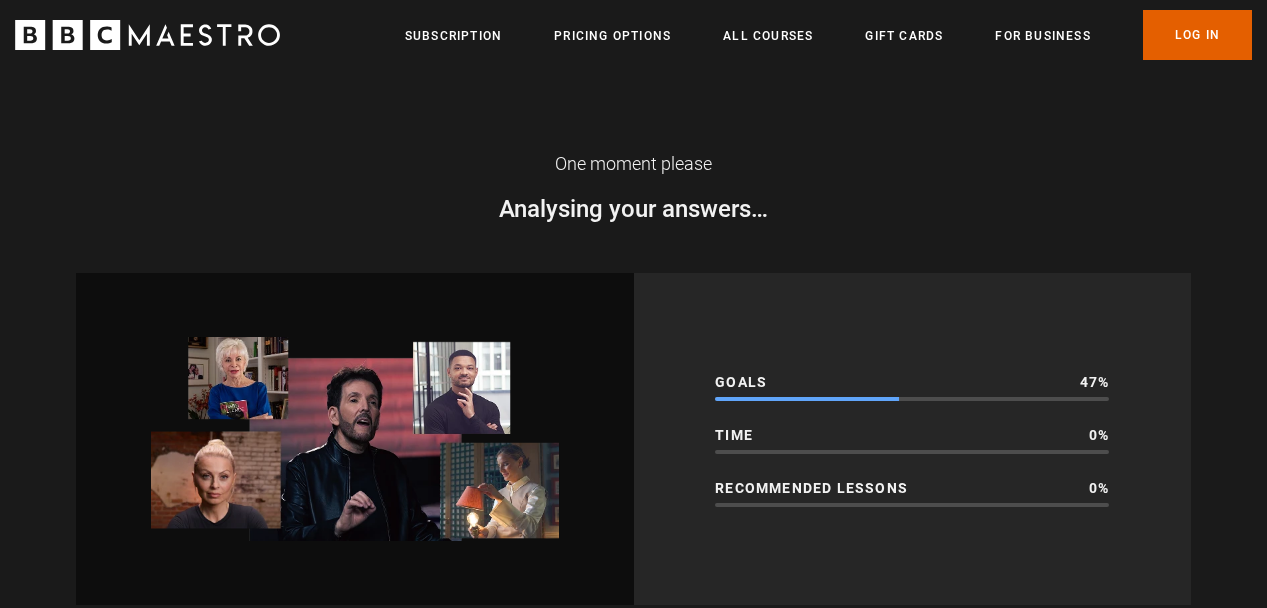 scroll, scrollTop: 0, scrollLeft: 0, axis: both 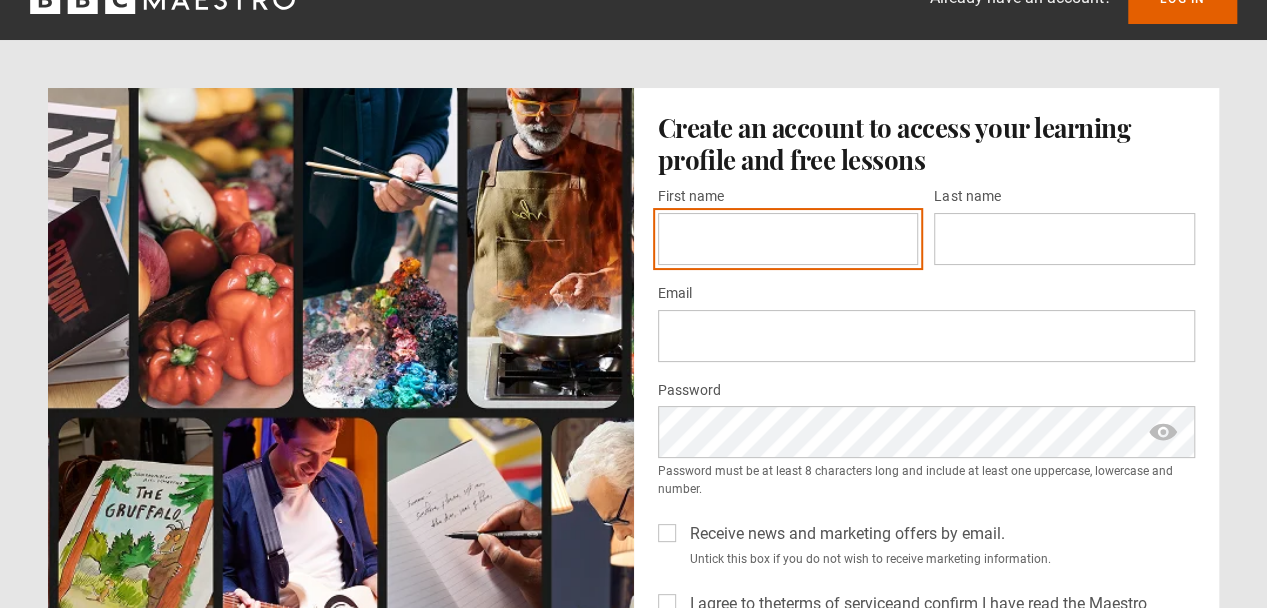 click on "First name  *" at bounding box center (788, 239) 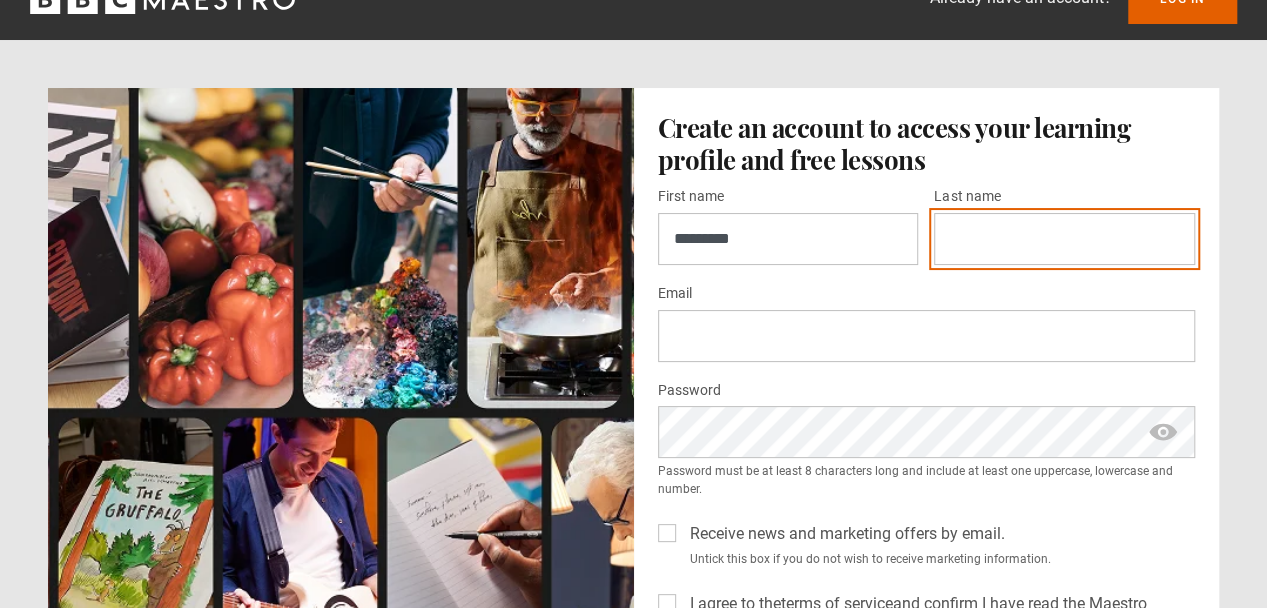 type on "*****" 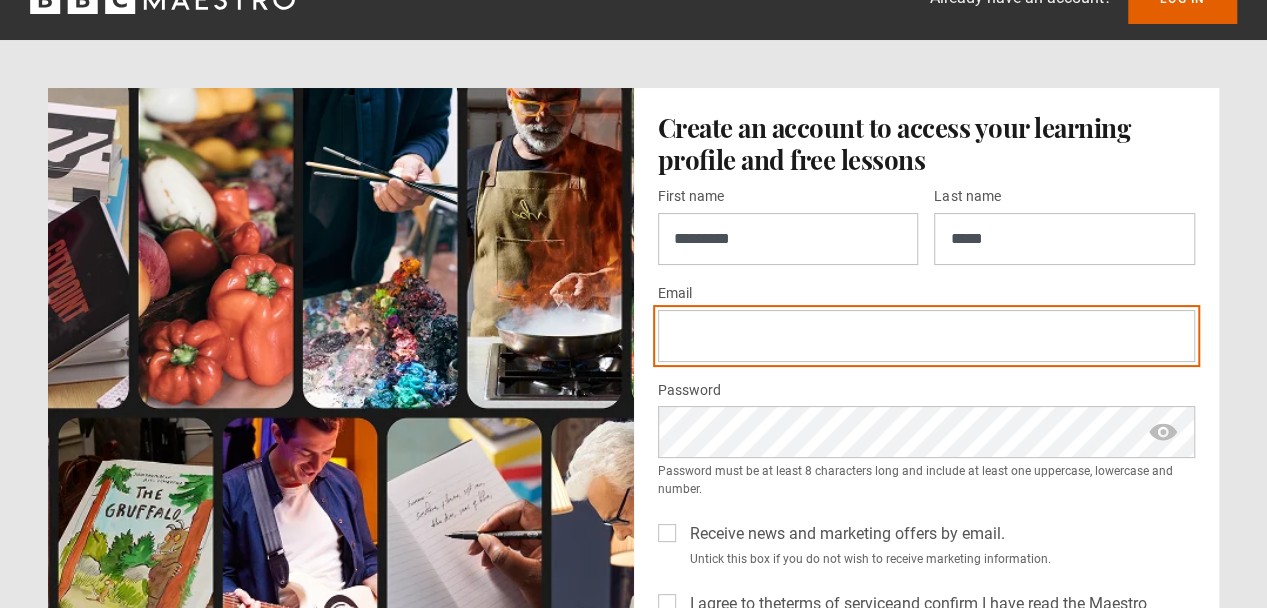 type on "**********" 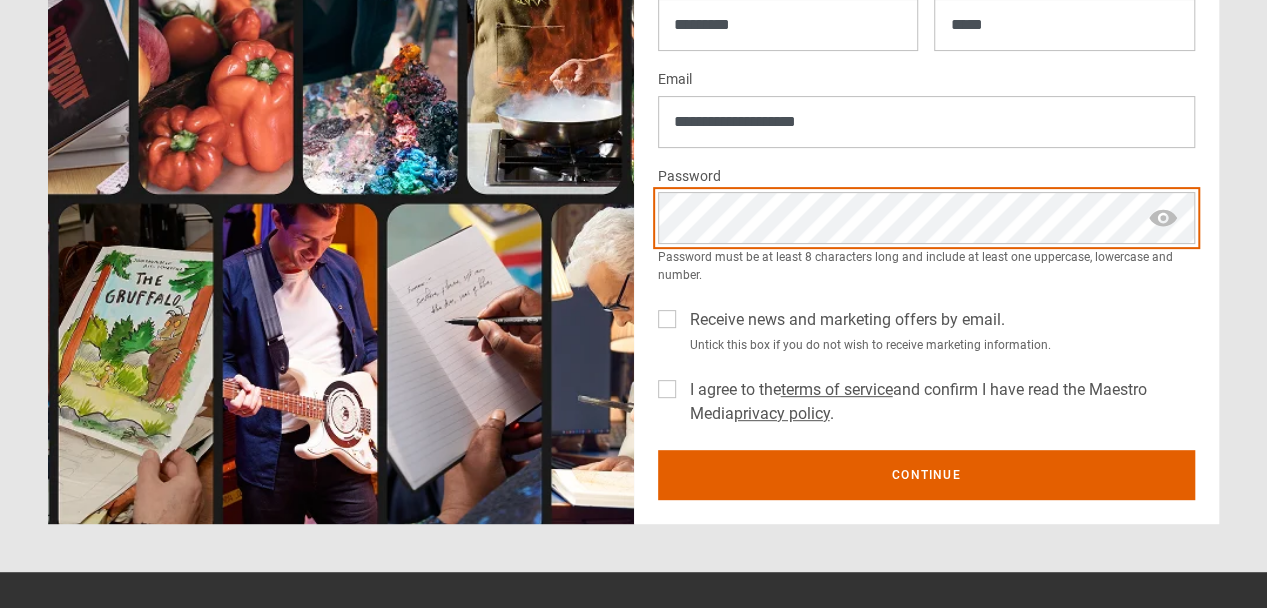 scroll, scrollTop: 257, scrollLeft: 0, axis: vertical 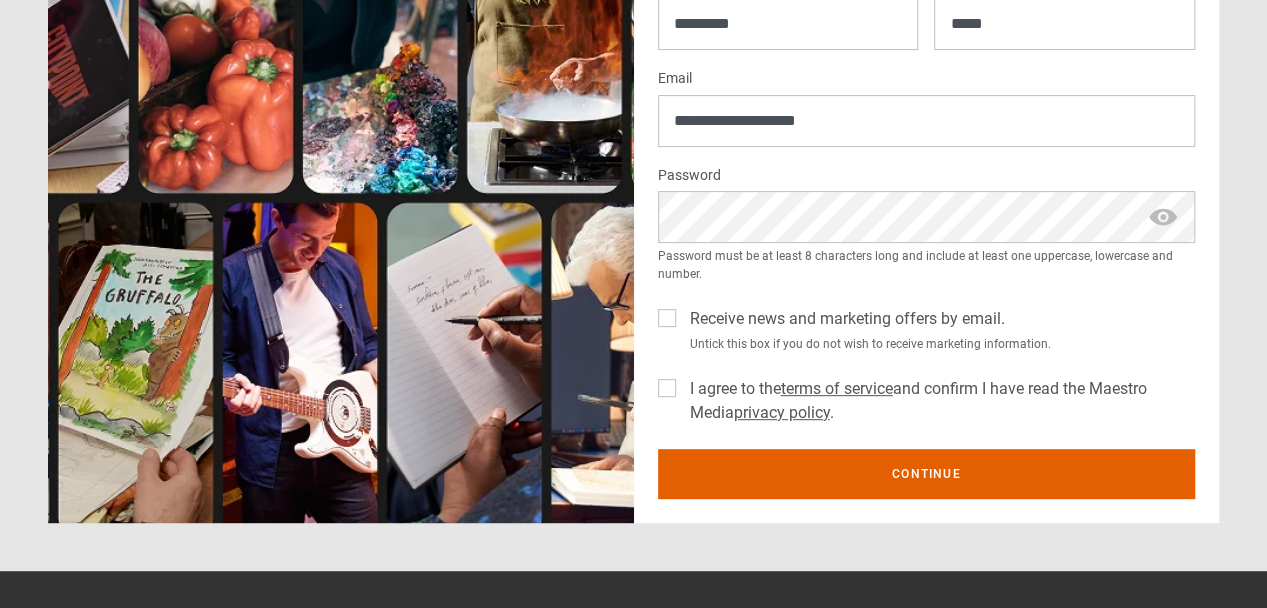 click on "I agree to the  terms of service  and confirm I have read the Maestro Media  privacy policy ." at bounding box center [939, 401] 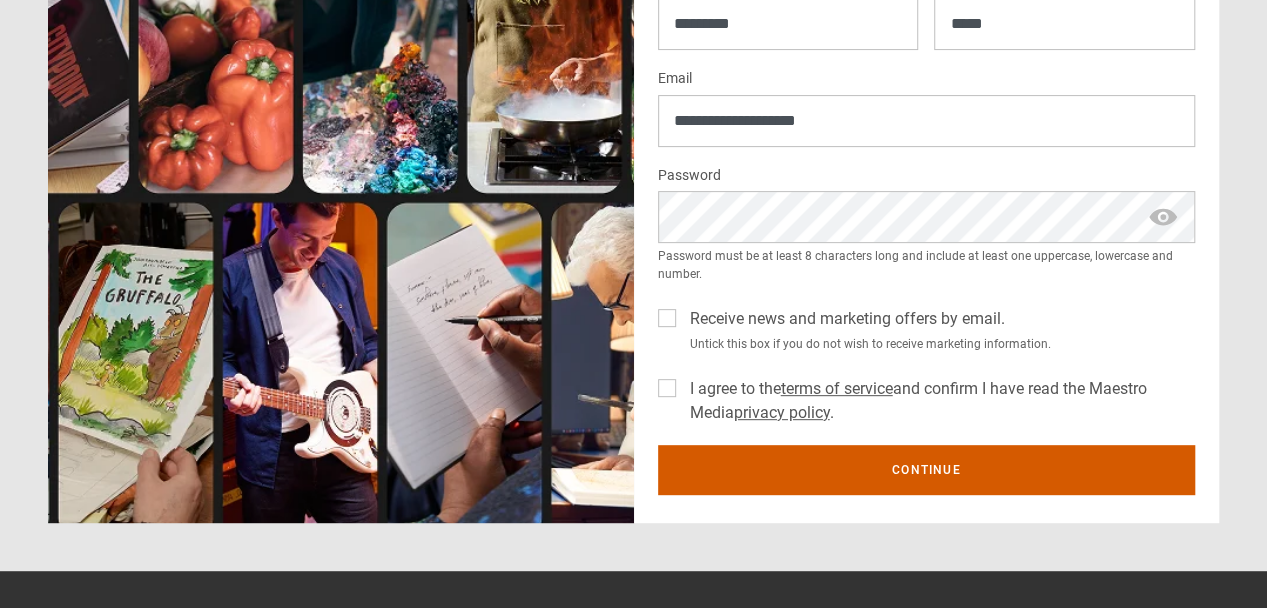 click on "Continue" at bounding box center [927, 470] 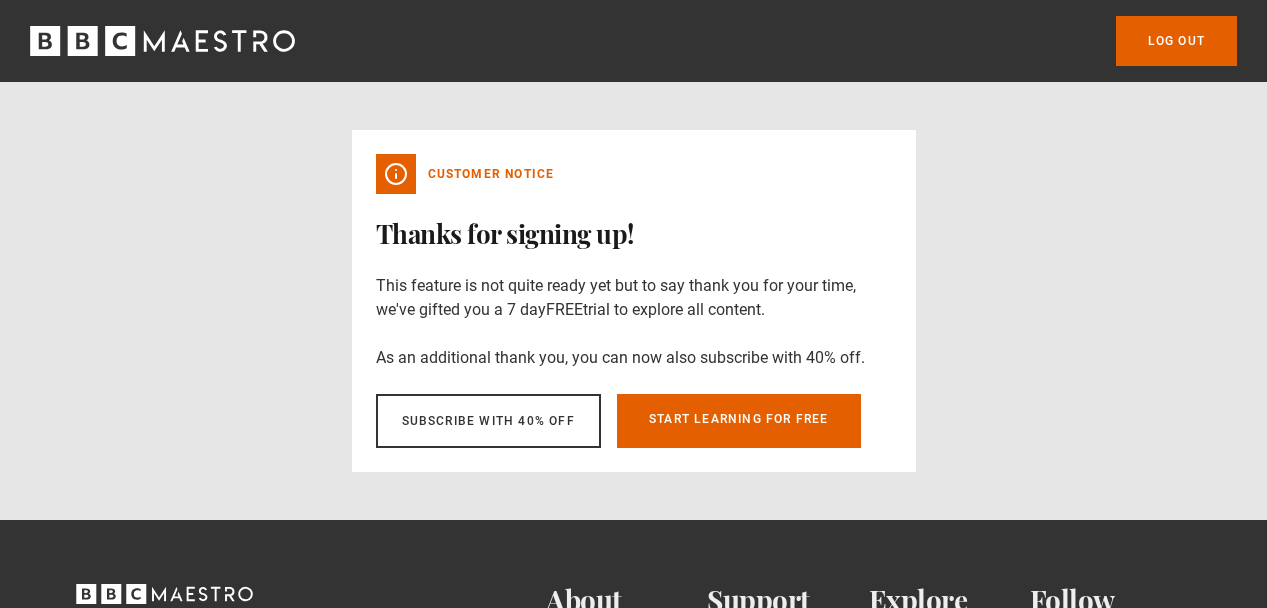 scroll, scrollTop: 0, scrollLeft: 0, axis: both 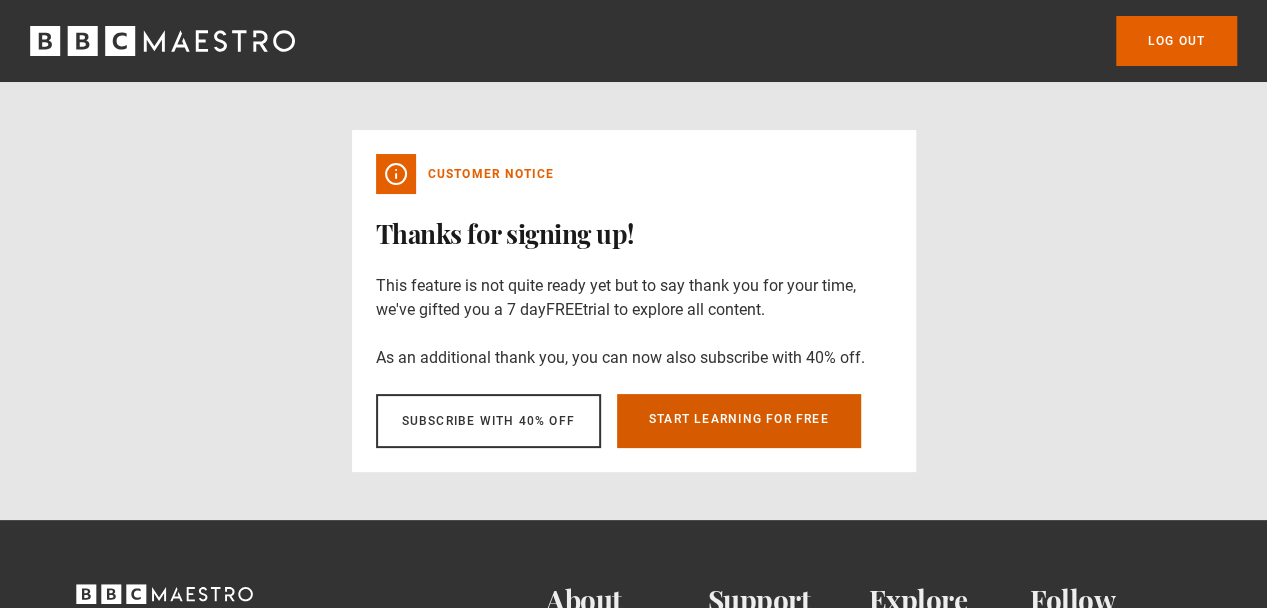 click on "Start learning for free" at bounding box center (739, 421) 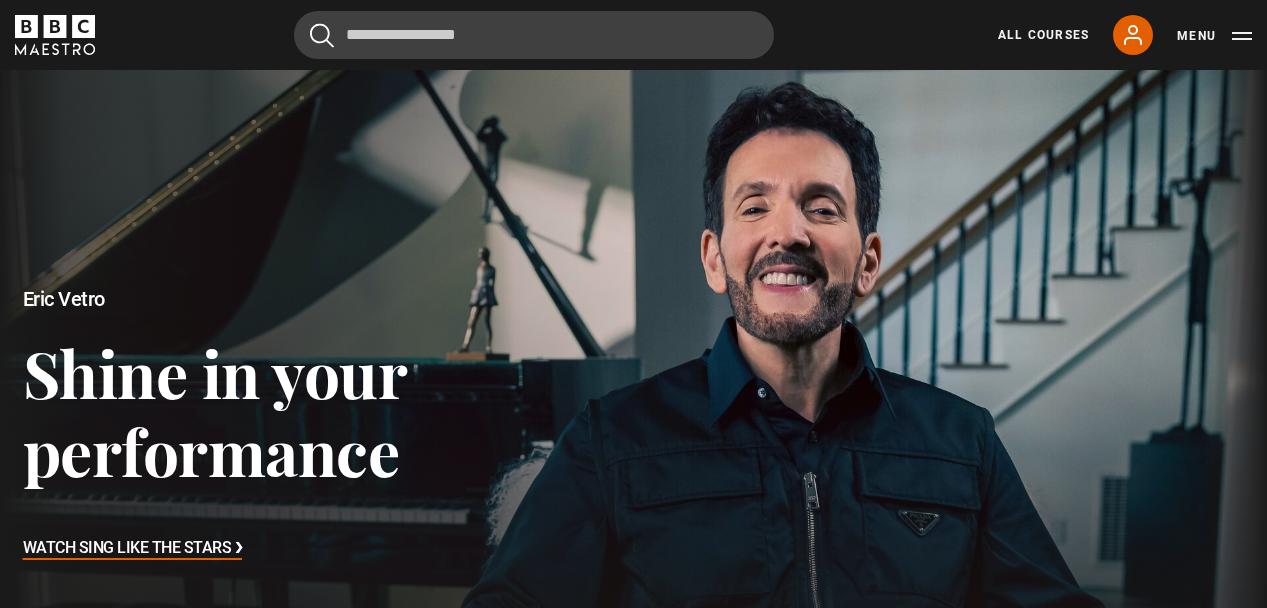 scroll, scrollTop: 0, scrollLeft: 0, axis: both 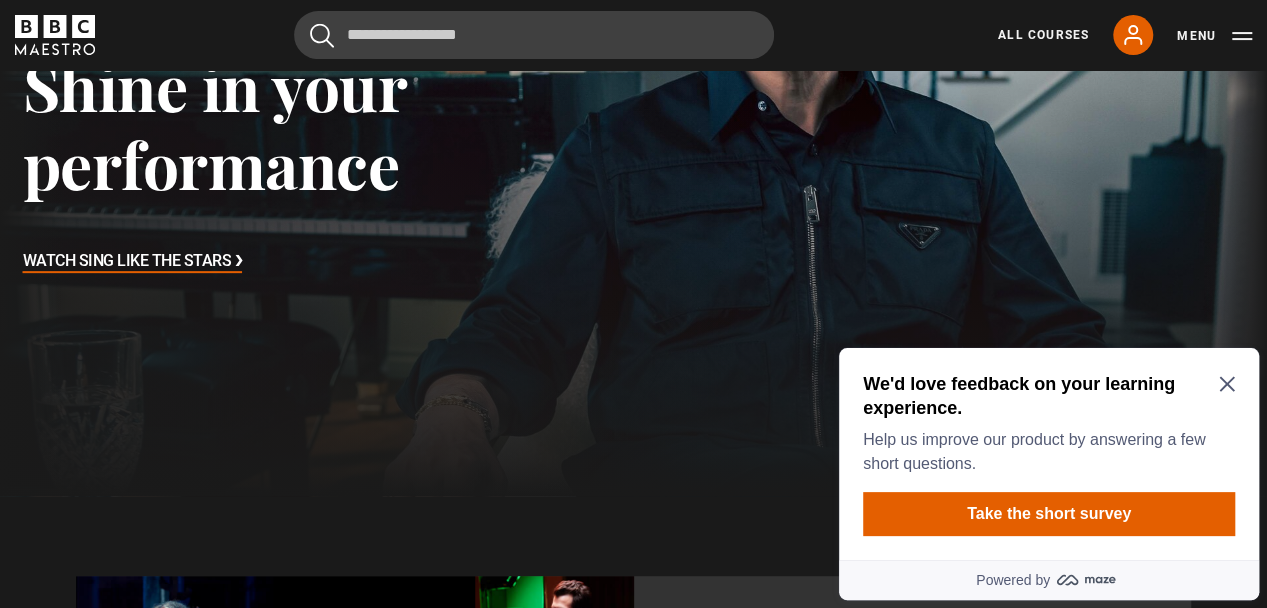 click 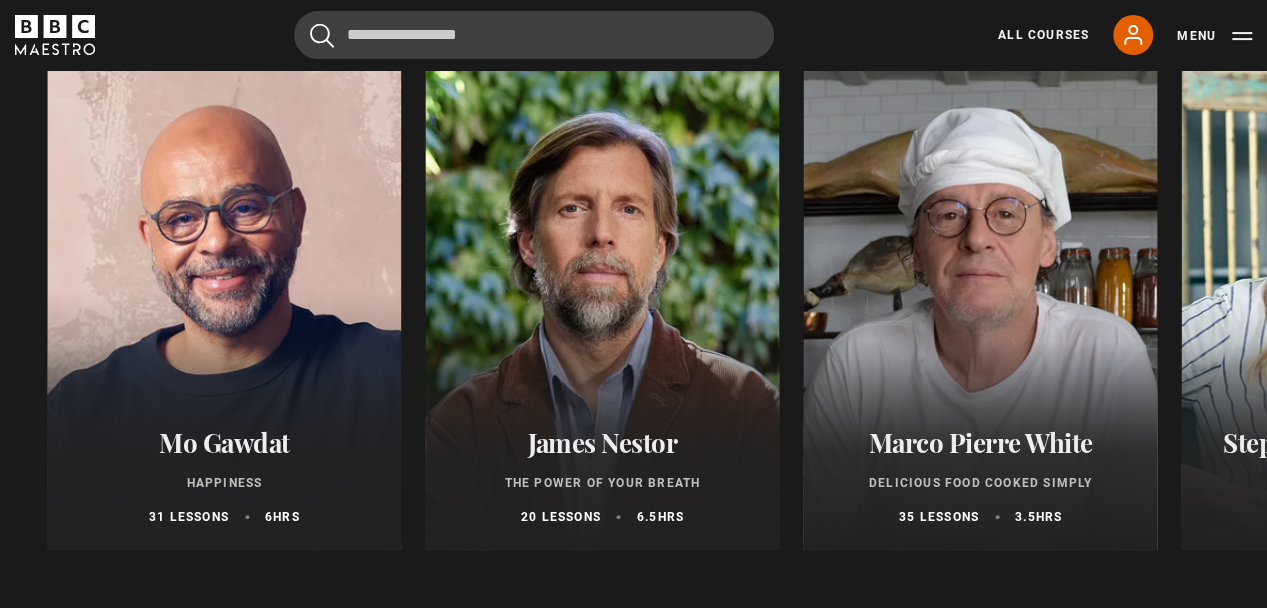 scroll, scrollTop: 4100, scrollLeft: 0, axis: vertical 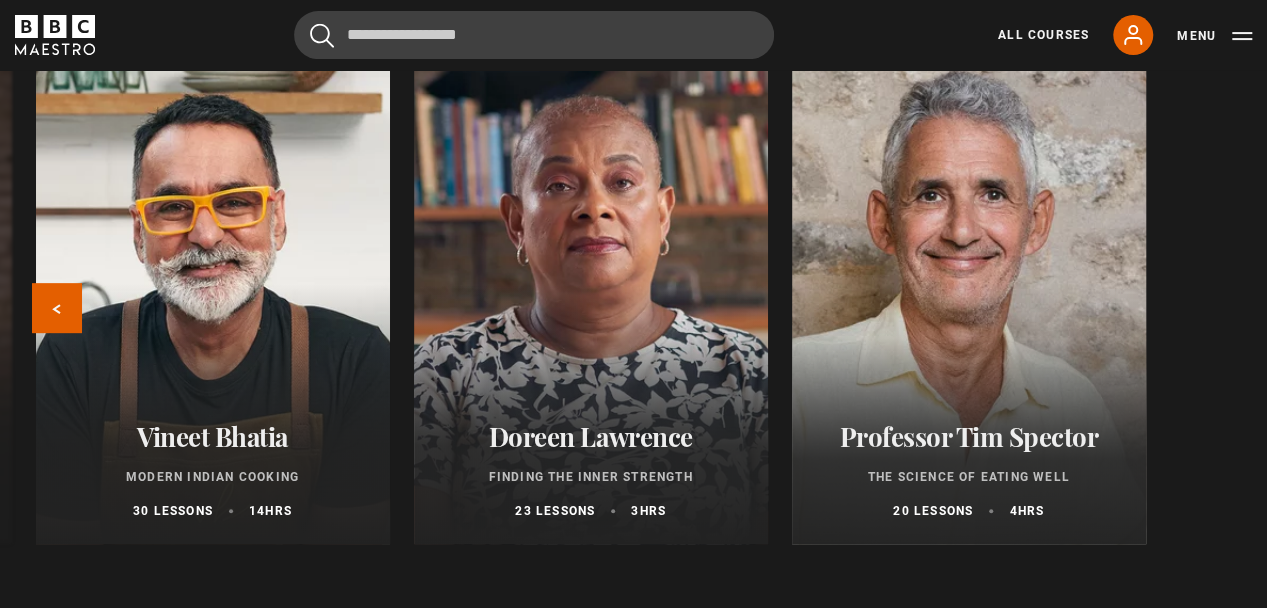 click at bounding box center [968, 304] 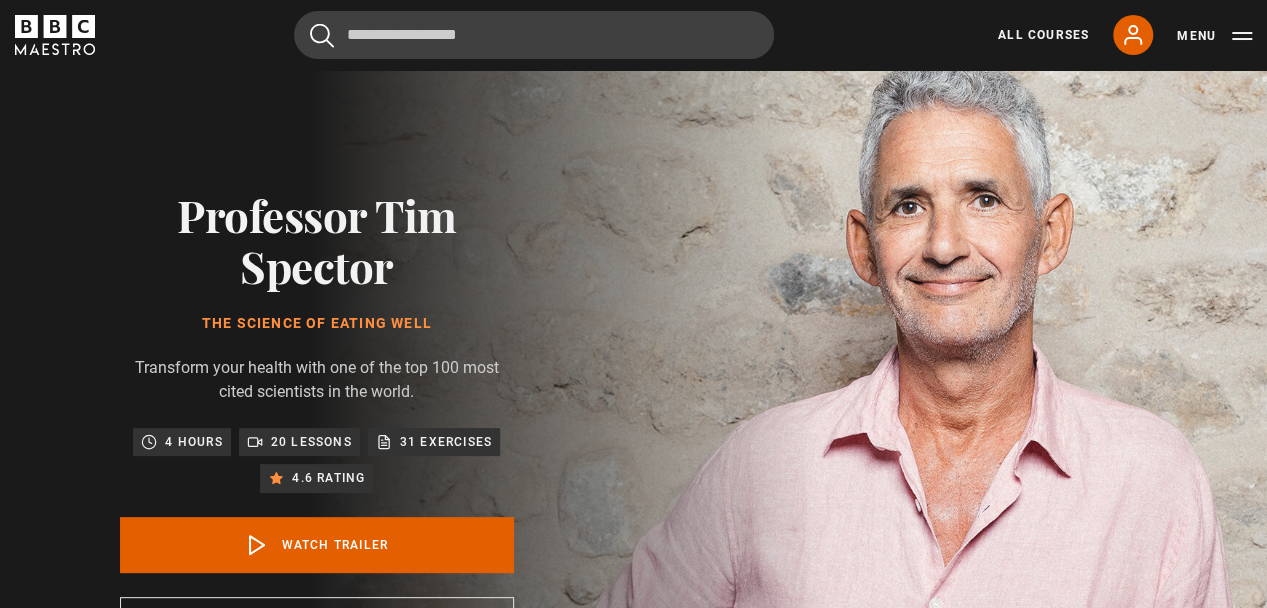 scroll, scrollTop: 140, scrollLeft: 0, axis: vertical 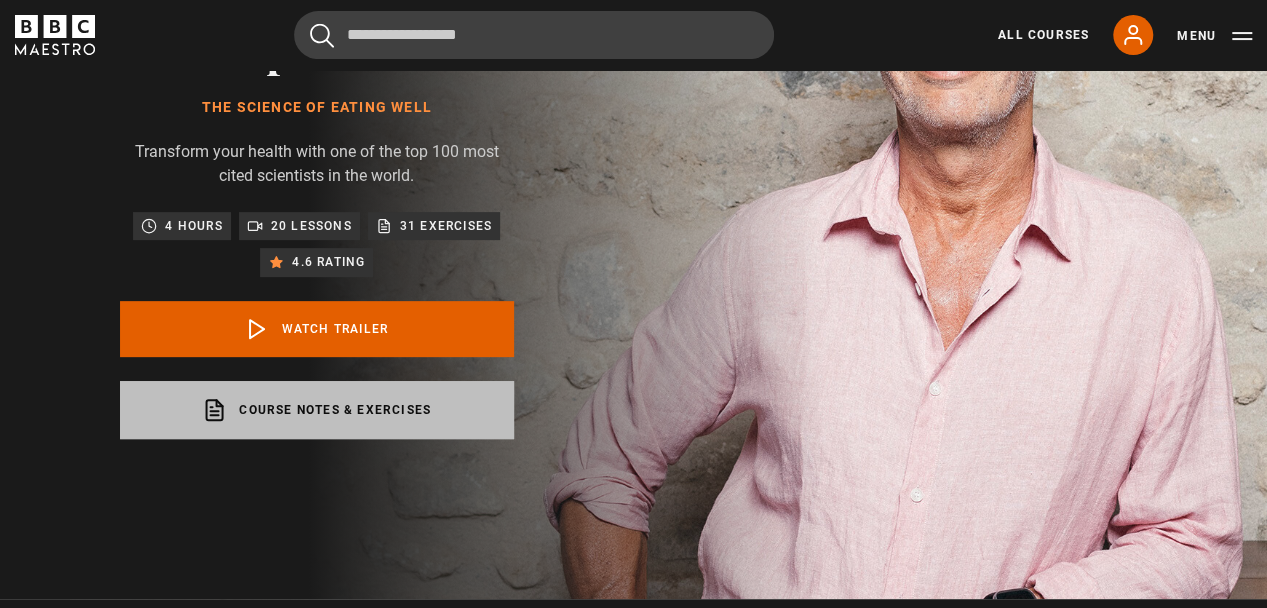 click on "Course notes & exercises
opens in a new tab" at bounding box center (317, 410) 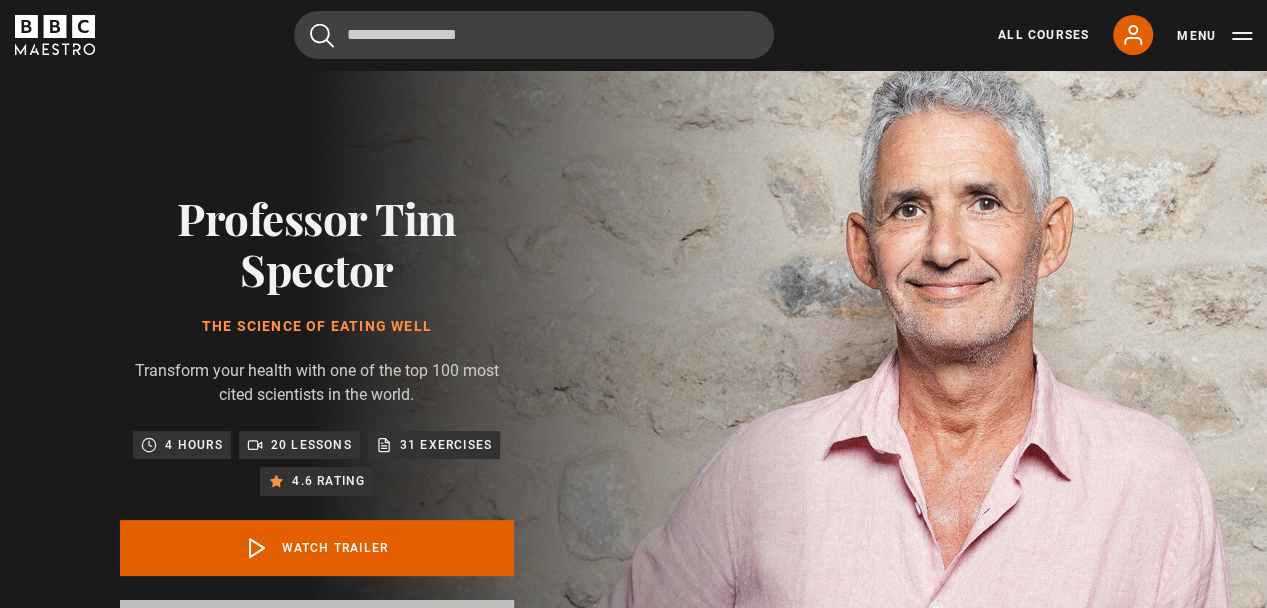 scroll, scrollTop: 0, scrollLeft: 0, axis: both 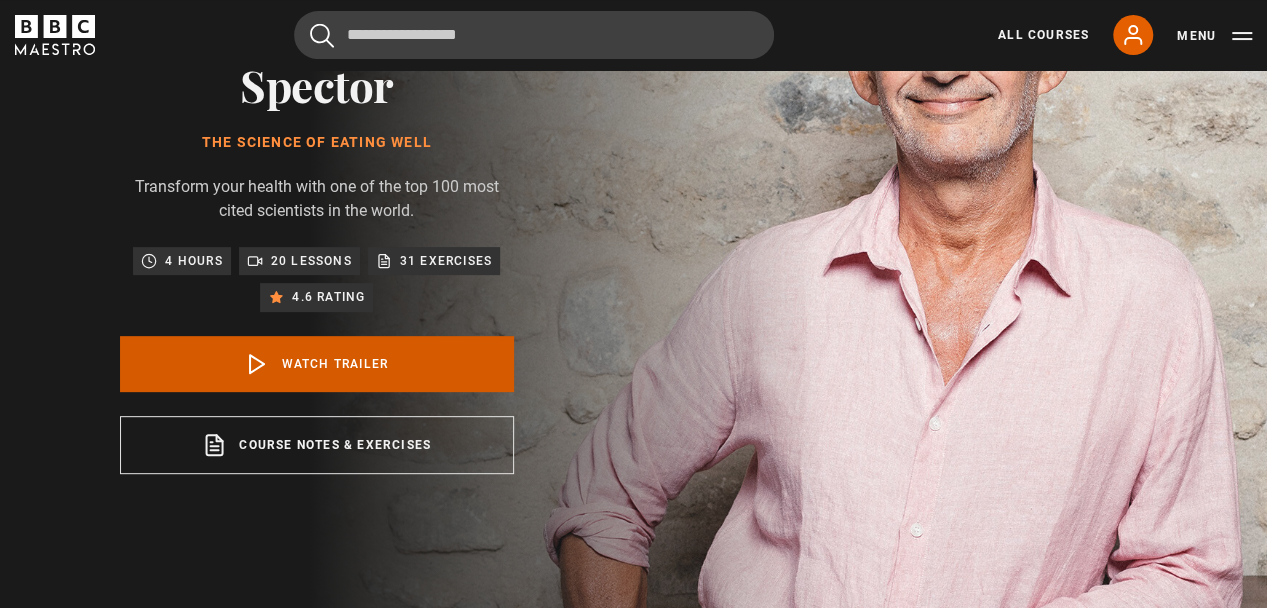 click on "Watch Trailer" at bounding box center [317, 364] 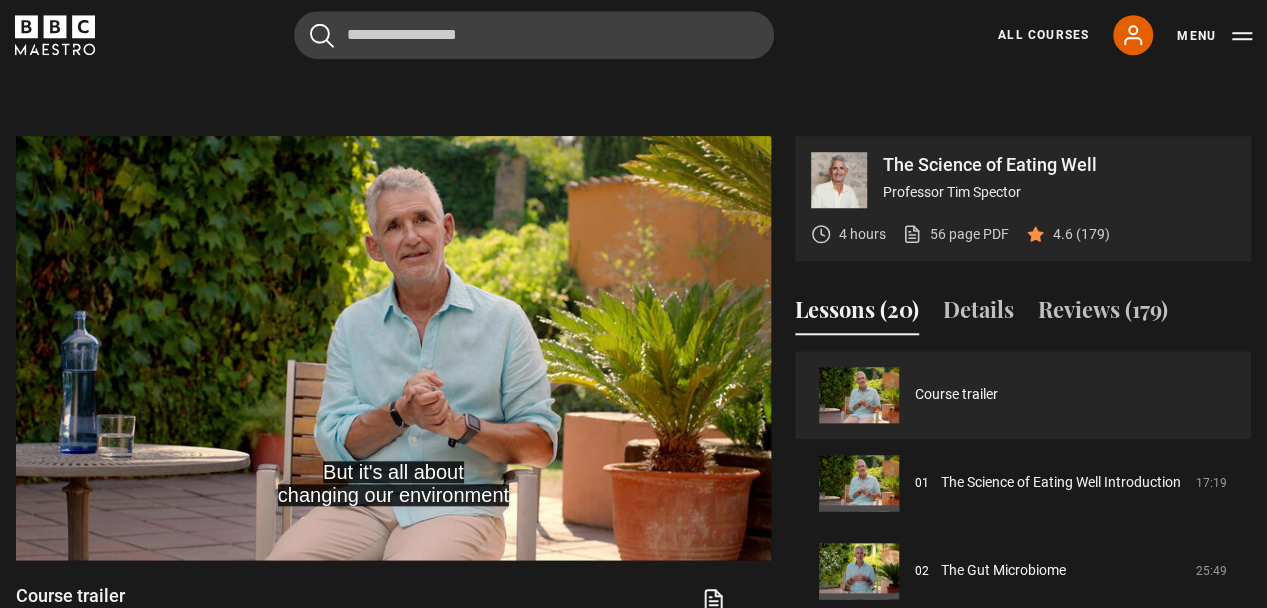 scroll, scrollTop: 799, scrollLeft: 0, axis: vertical 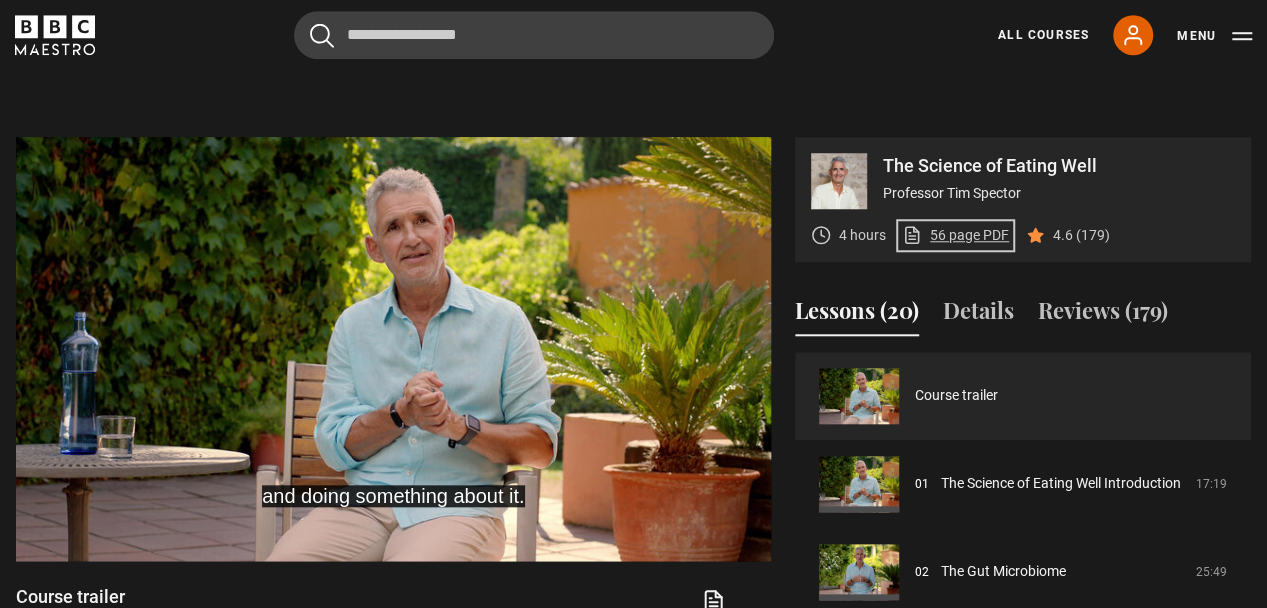 click on "56 page PDF
(opens in new tab)" at bounding box center [955, 235] 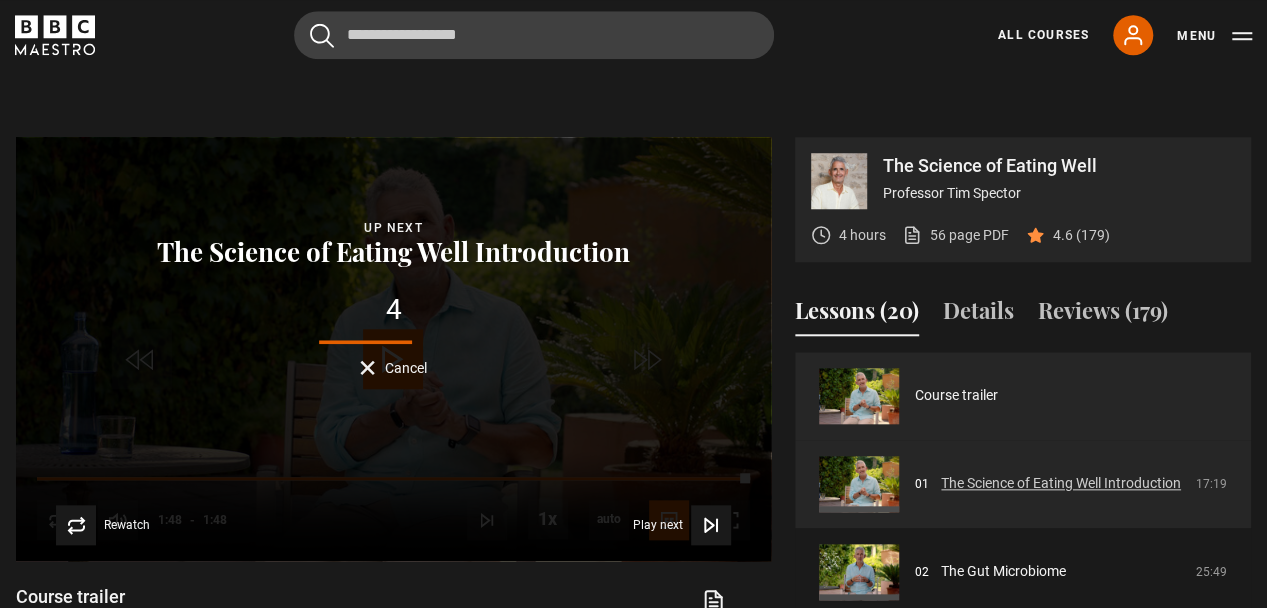 click on "The Science of Eating Well Introduction" at bounding box center (1061, 483) 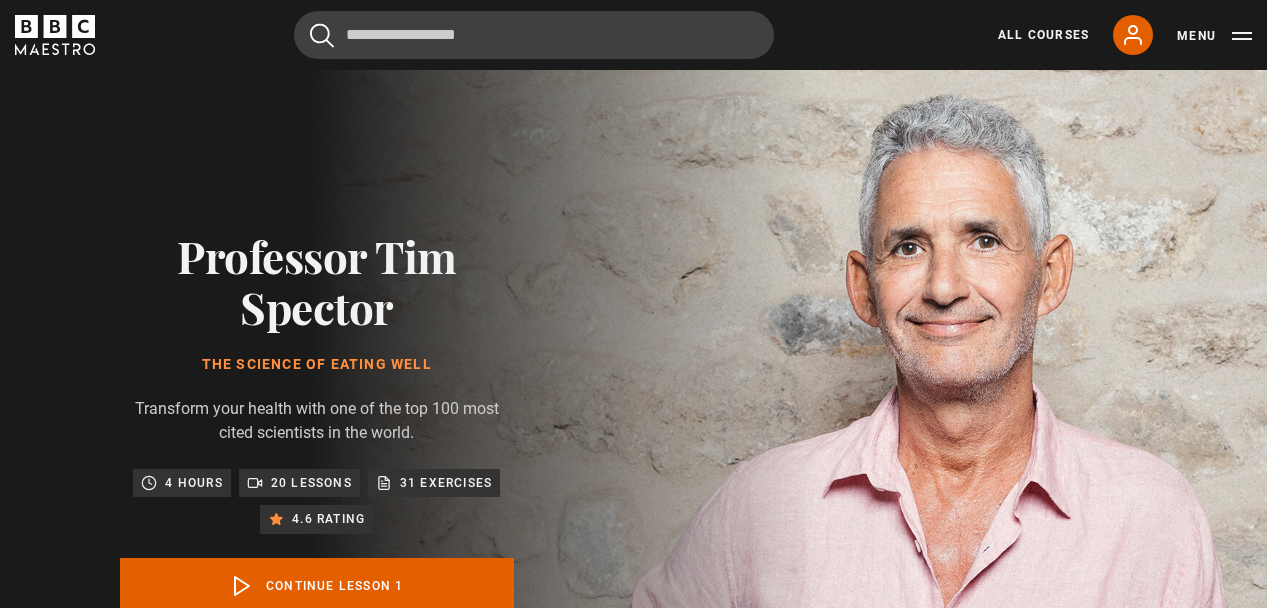 scroll, scrollTop: 855, scrollLeft: 0, axis: vertical 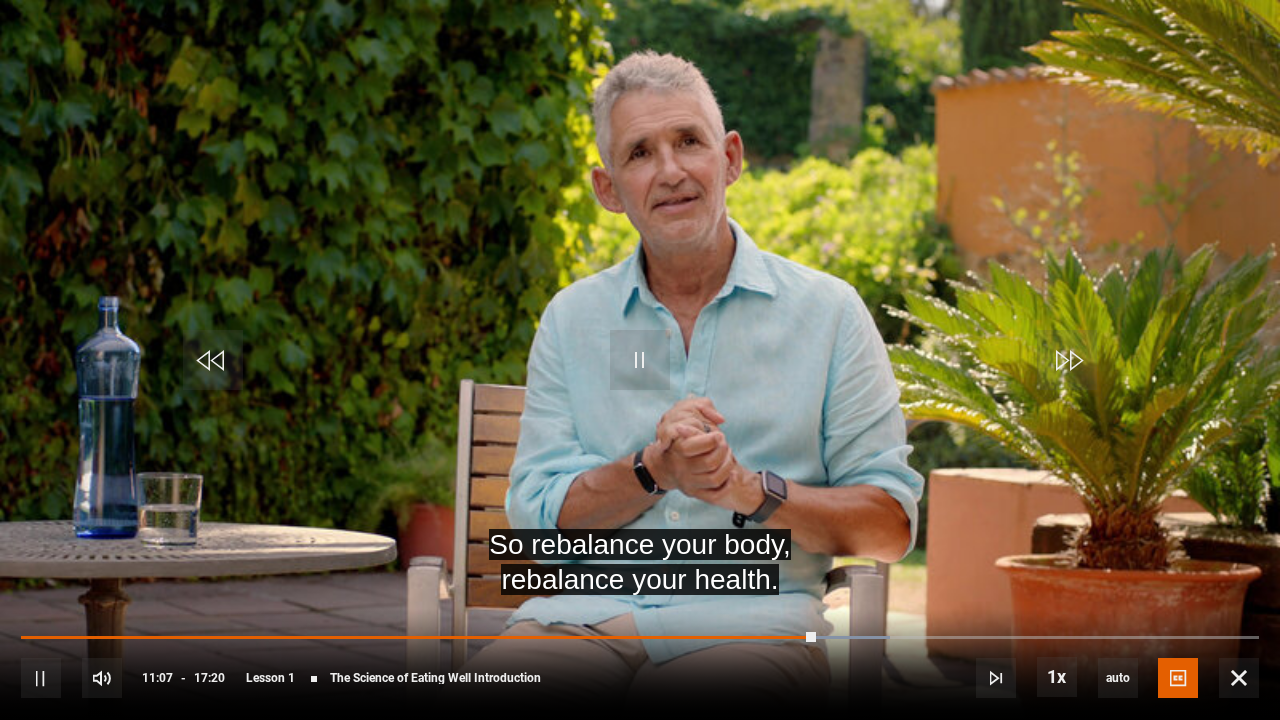 drag, startPoint x: 518, startPoint y: 565, endPoint x: 72, endPoint y: 417, distance: 469.9149 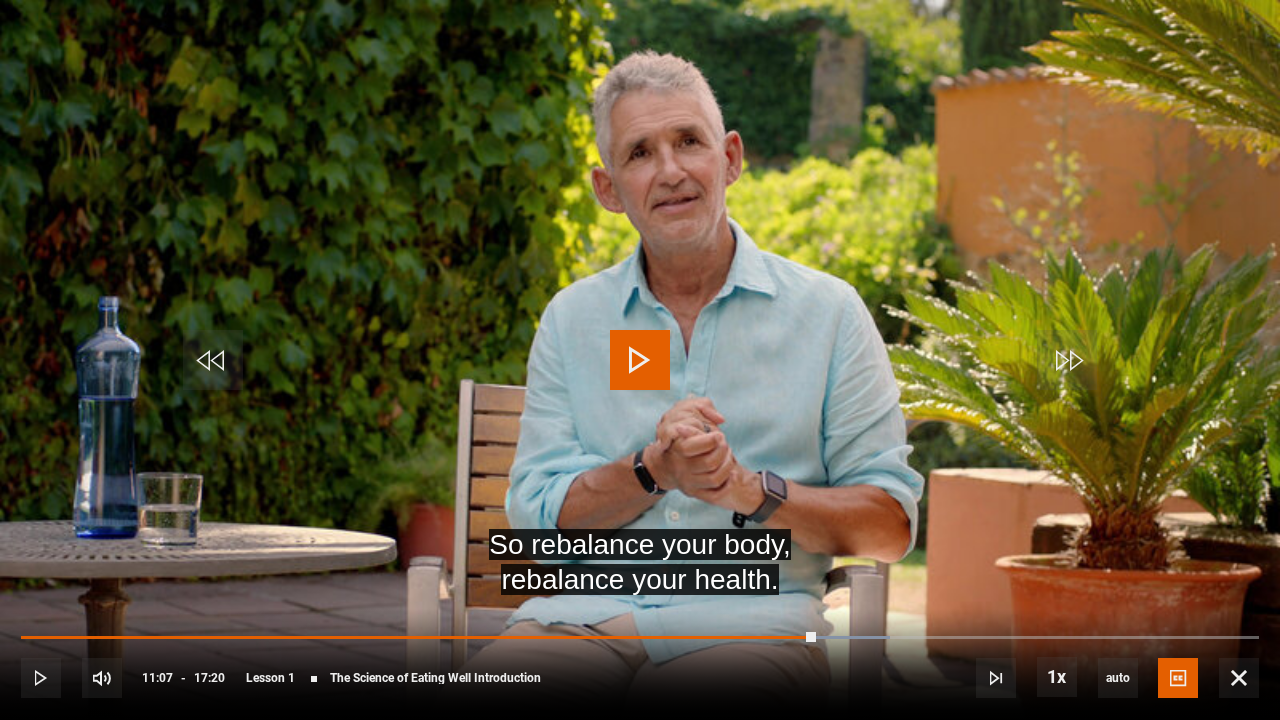 click at bounding box center (640, 360) 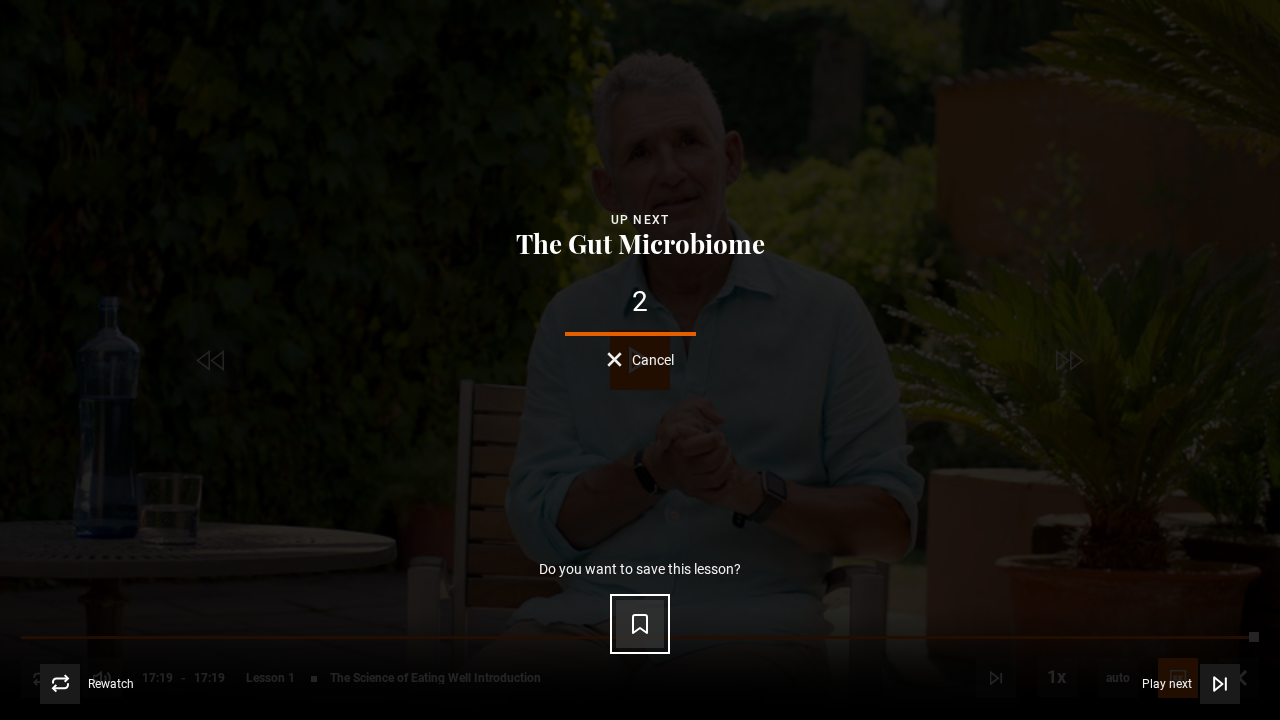 click 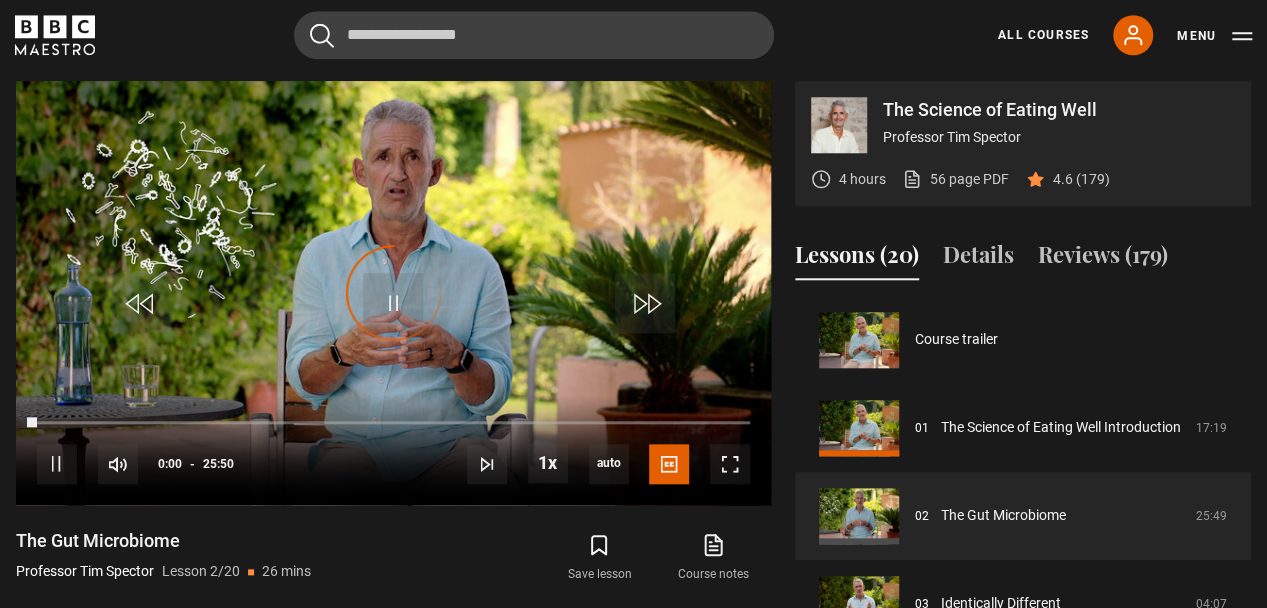 scroll, scrollTop: 88, scrollLeft: 0, axis: vertical 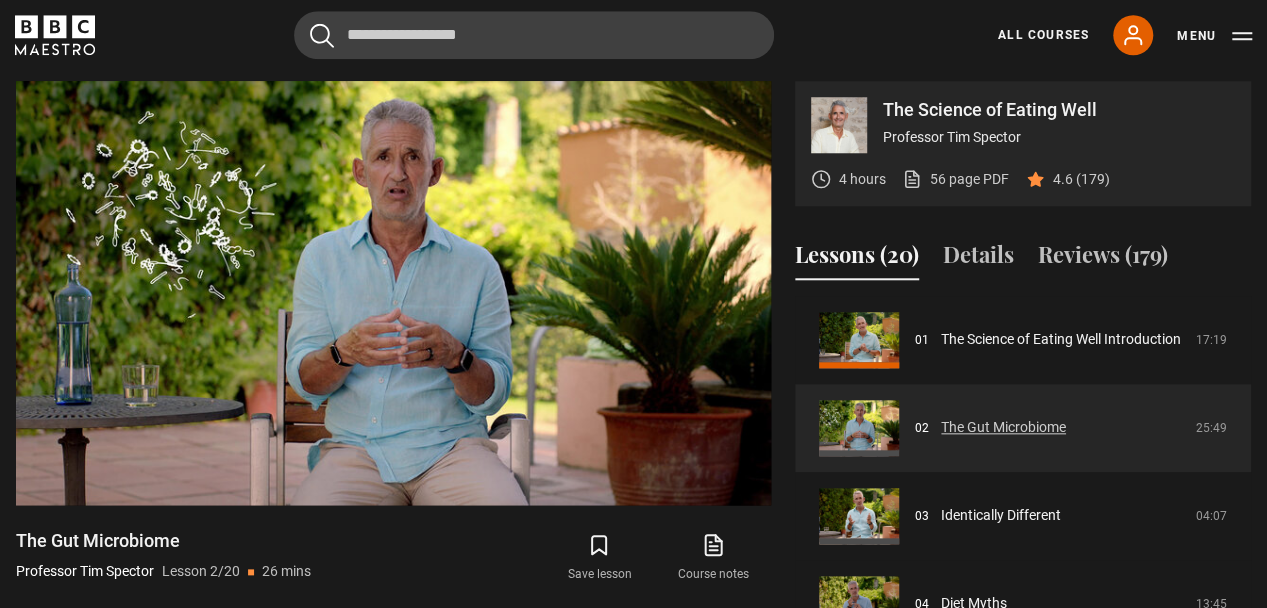 click on "The Gut Microbiome" at bounding box center (1003, 427) 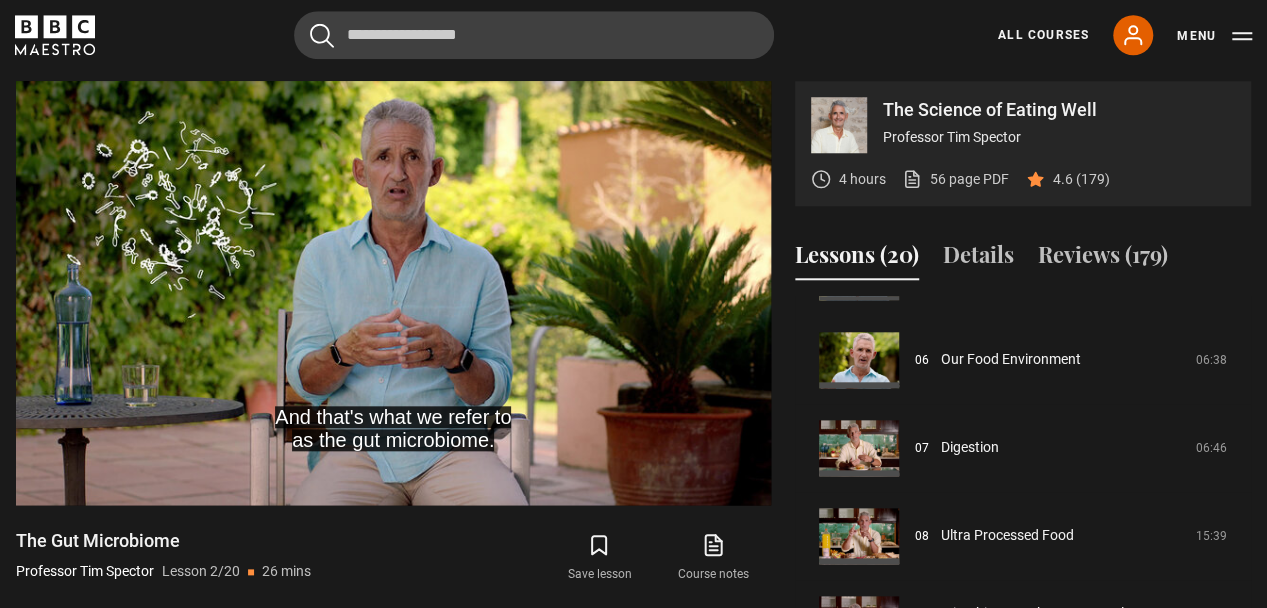 scroll, scrollTop: 508, scrollLeft: 0, axis: vertical 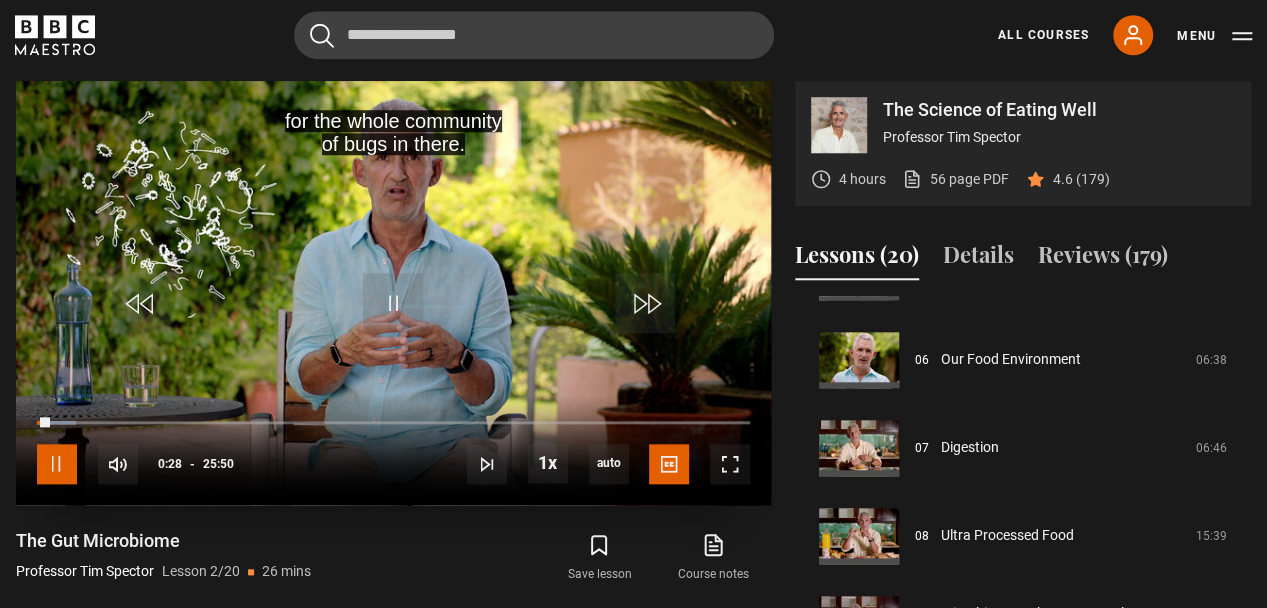 click at bounding box center (57, 464) 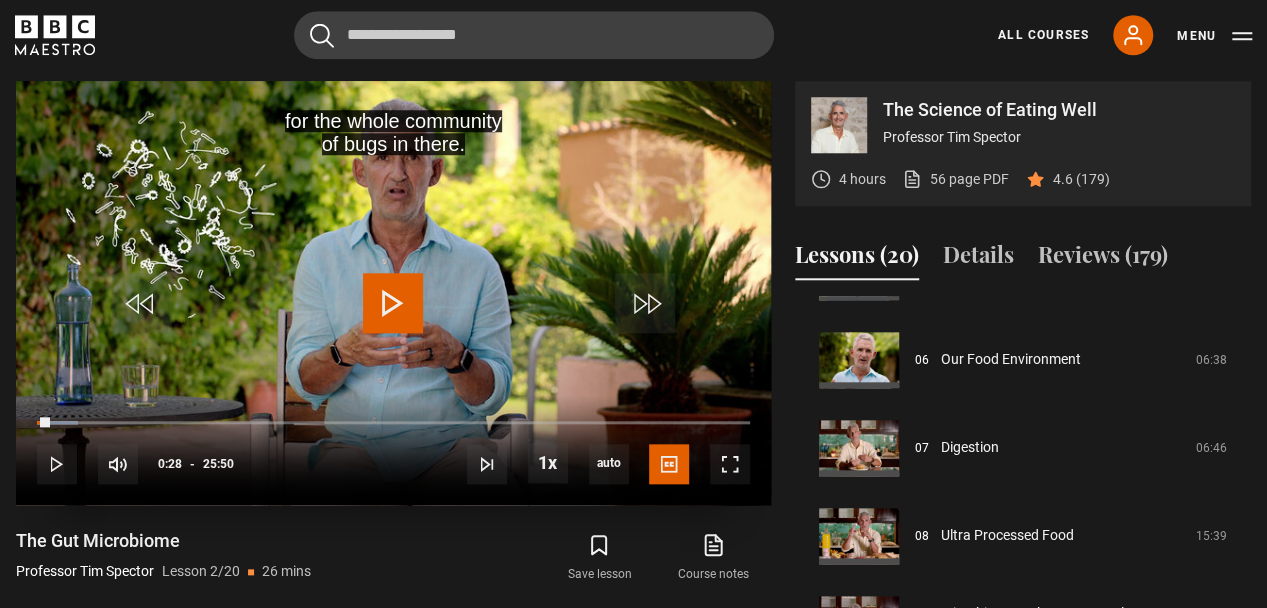 drag, startPoint x: 204, startPoint y: 359, endPoint x: 203, endPoint y: 480, distance: 121.004135 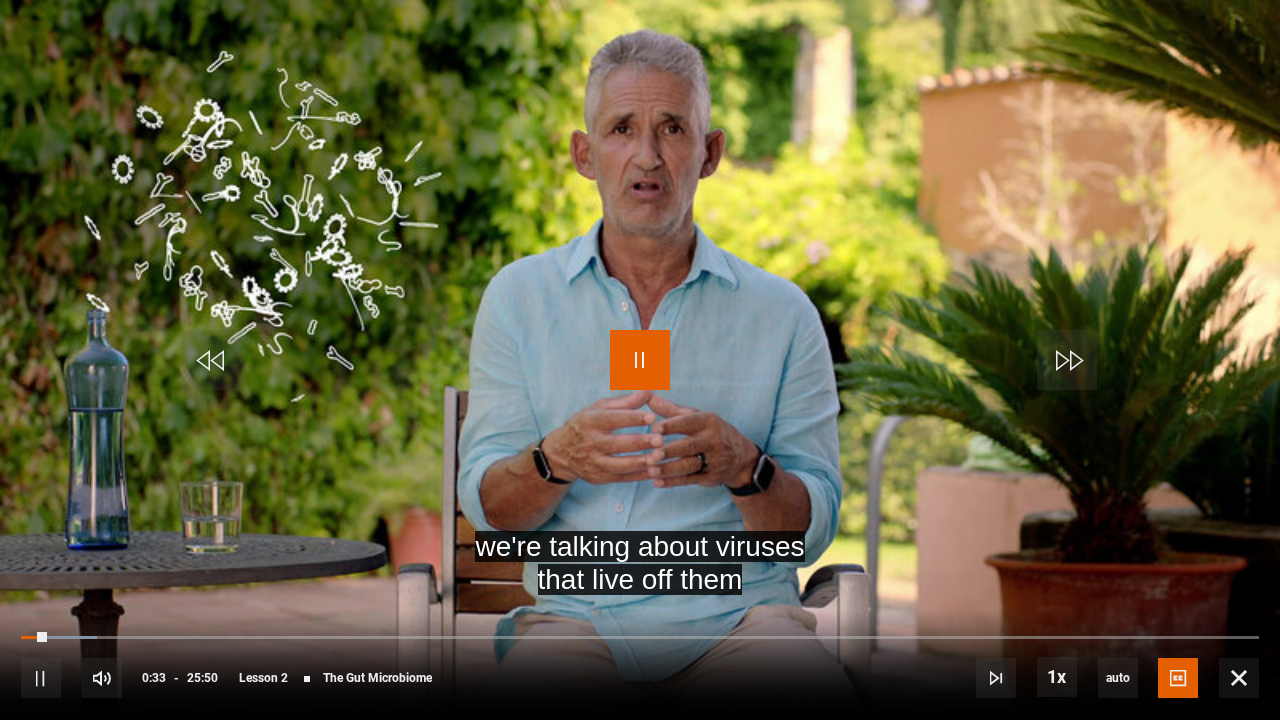 click at bounding box center [640, 360] 